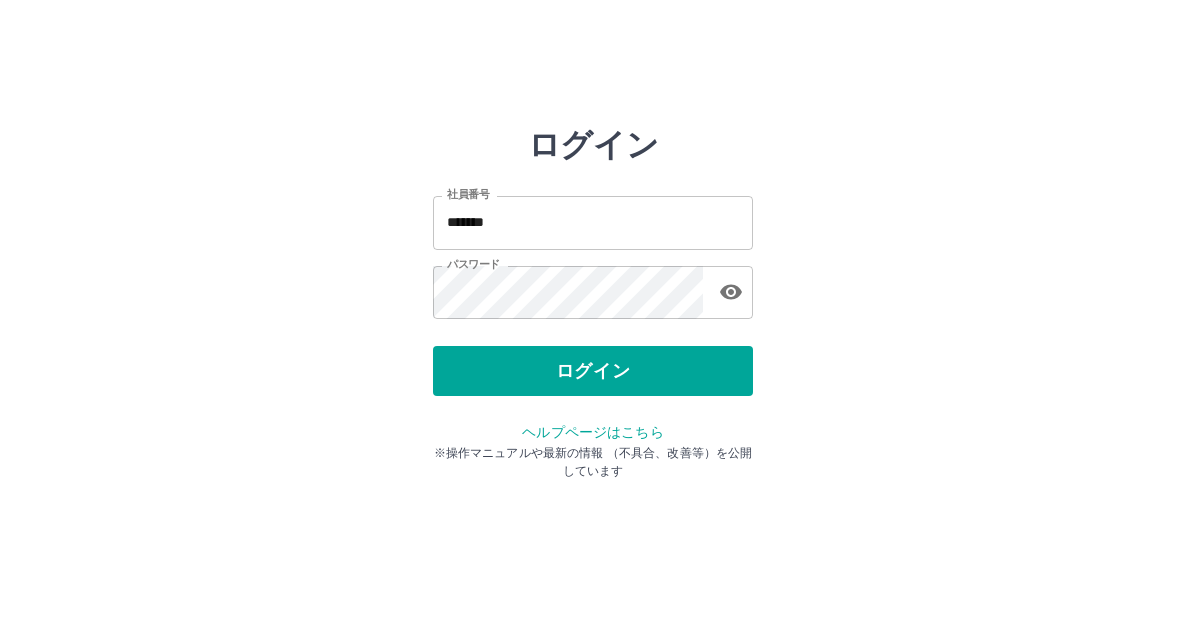 scroll, scrollTop: 0, scrollLeft: 0, axis: both 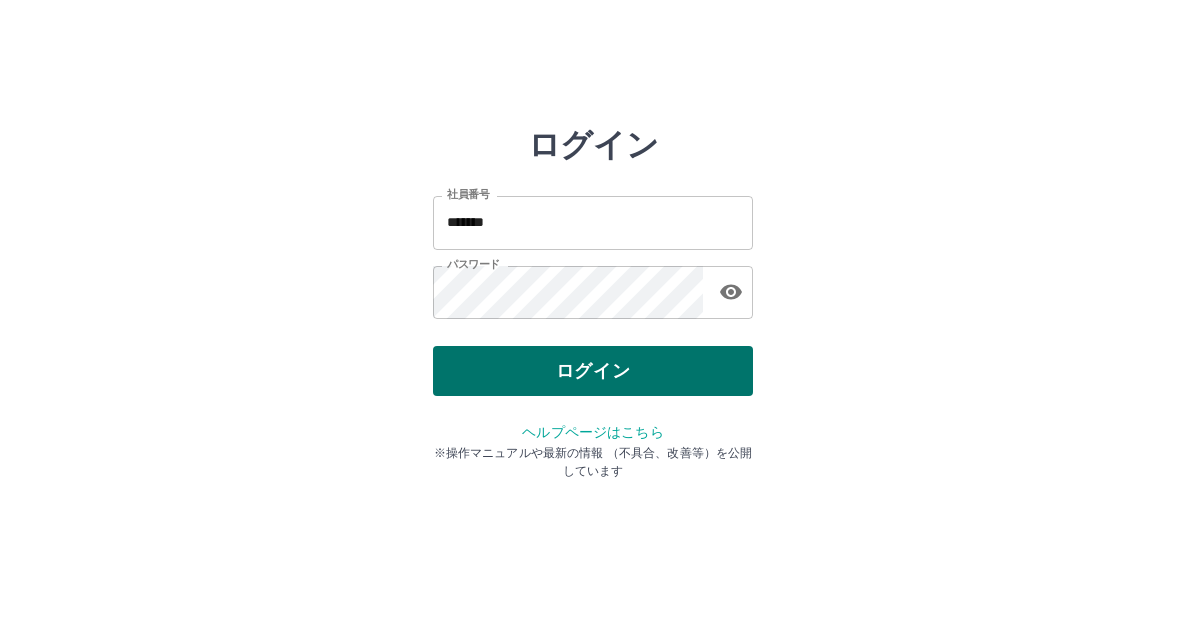 click on "ログイン" at bounding box center [593, 371] 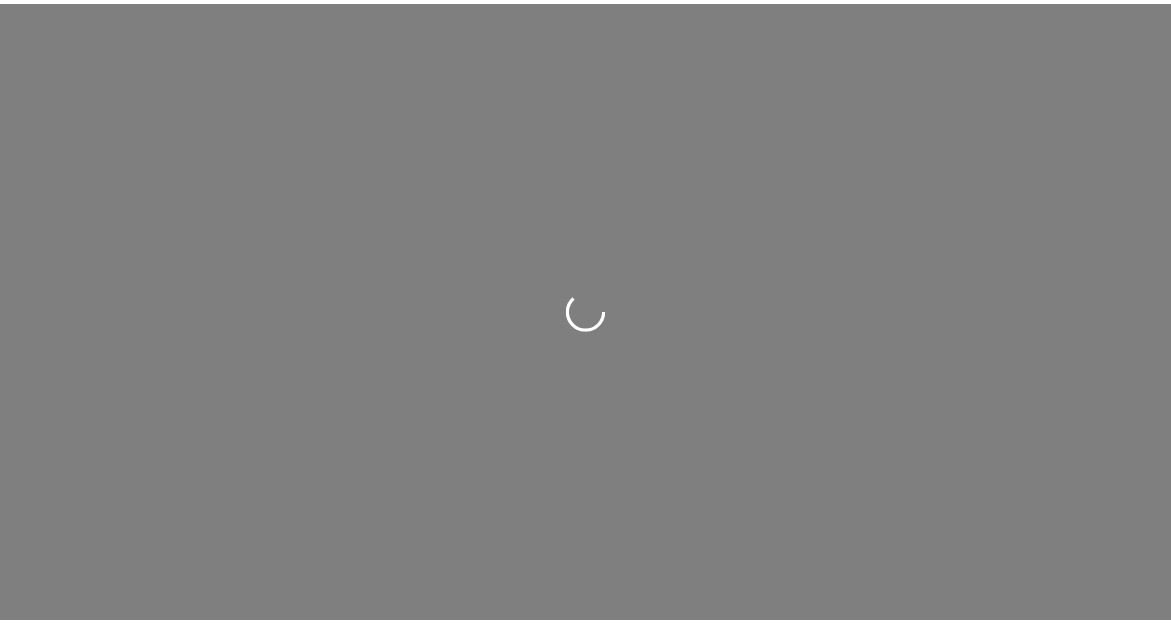 scroll, scrollTop: 0, scrollLeft: 0, axis: both 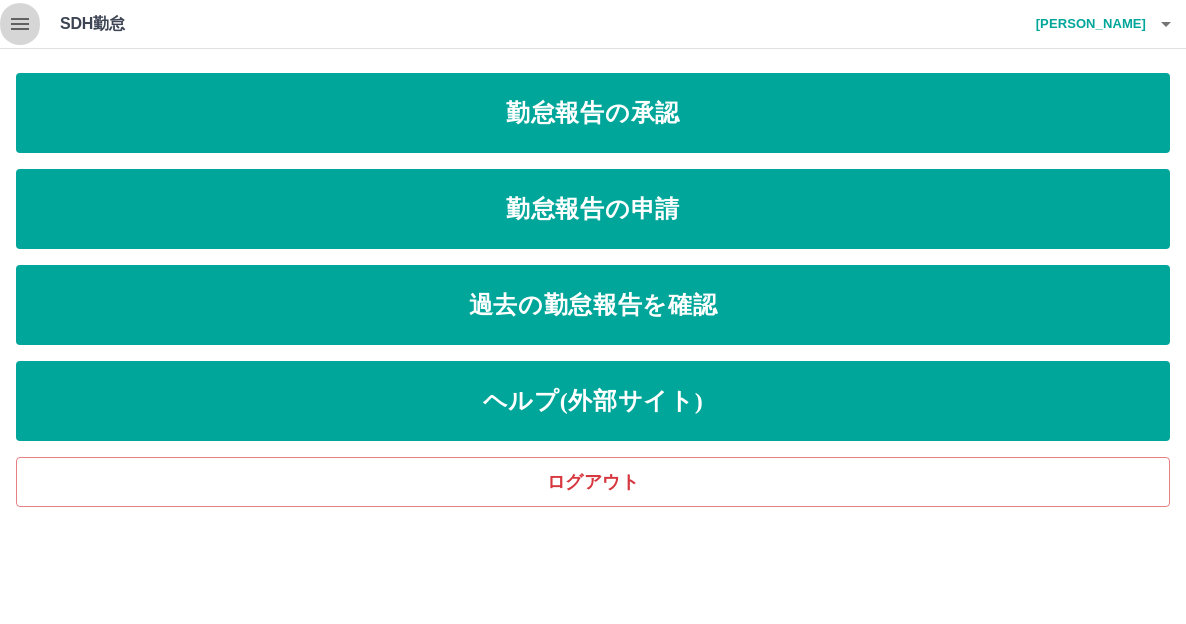 click 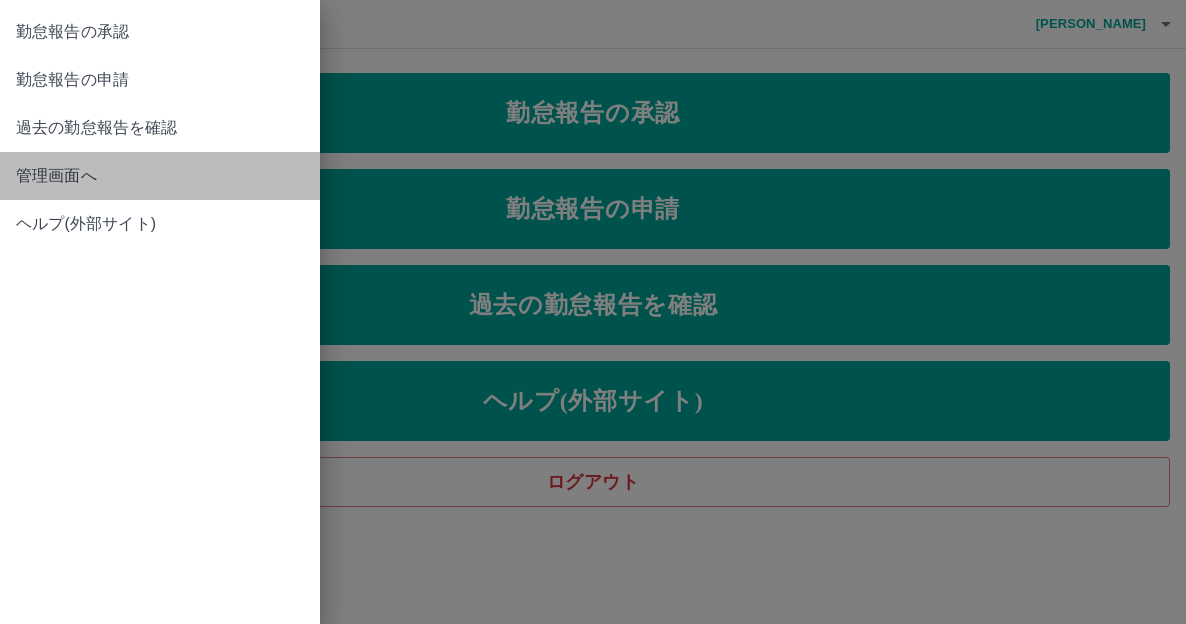 click on "管理画面へ" at bounding box center [160, 176] 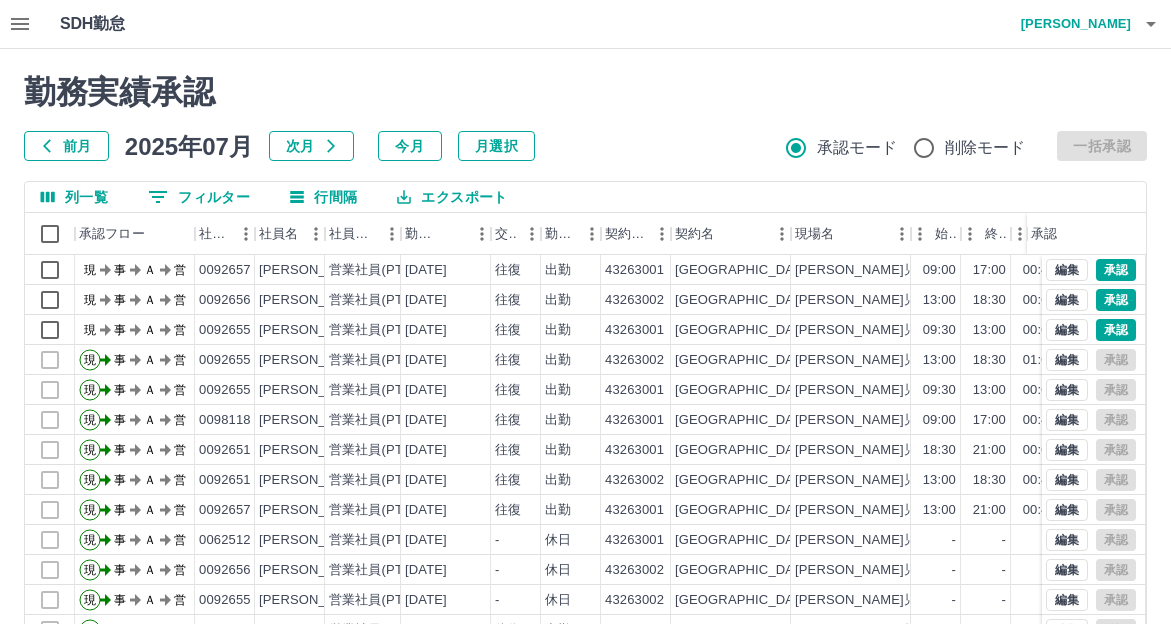 click on "0 フィルター" at bounding box center (199, 197) 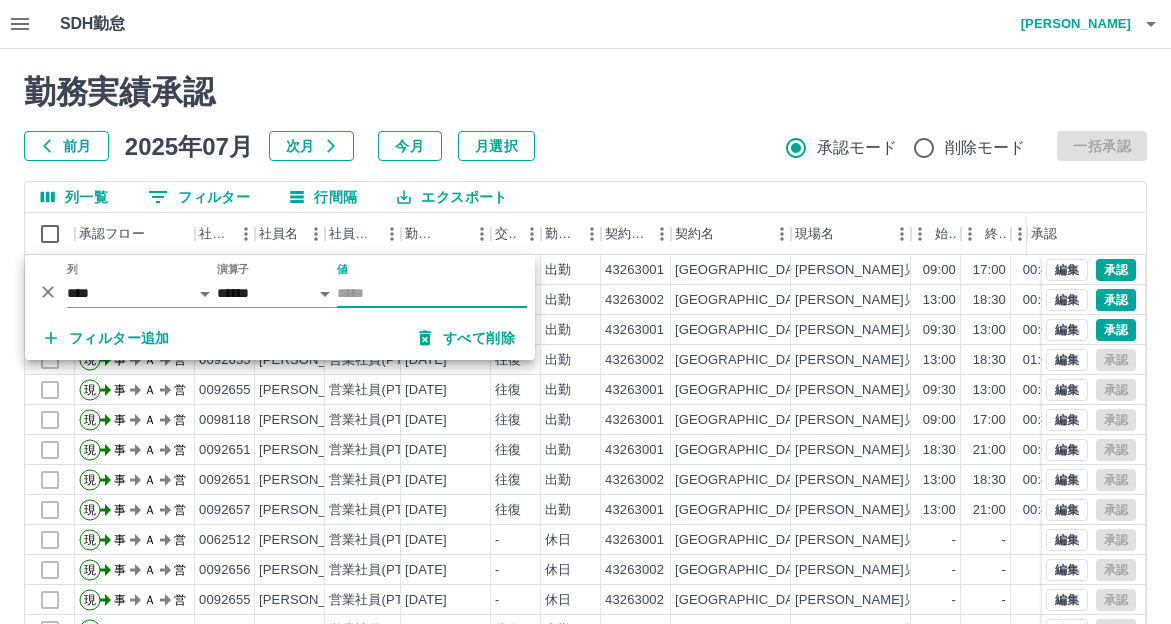 click on "値" at bounding box center [432, 293] 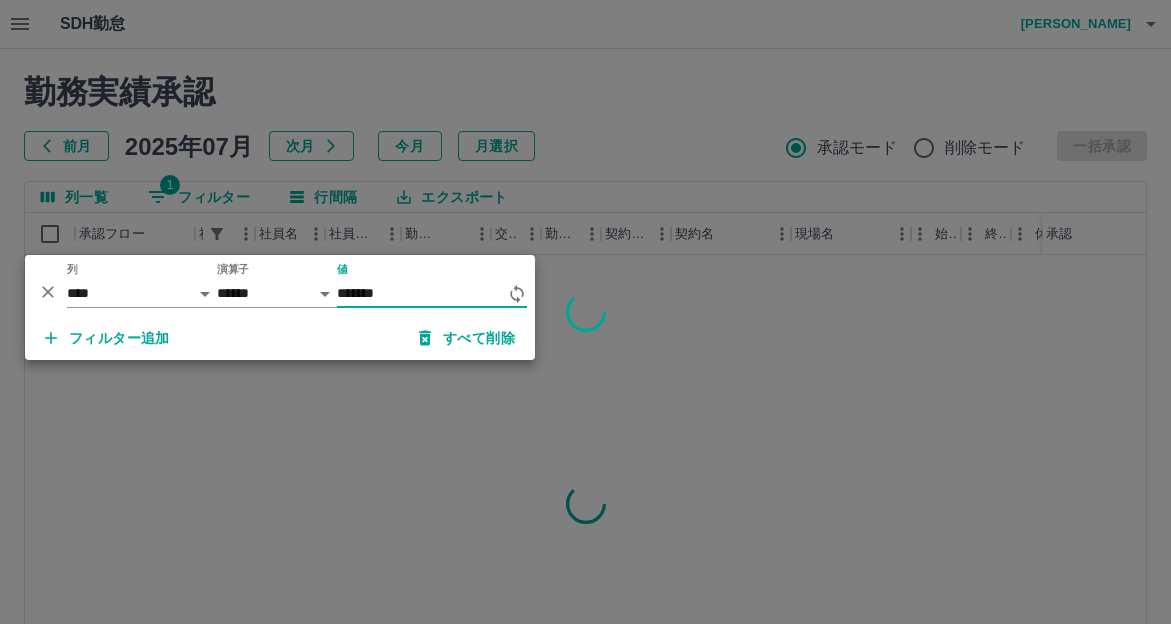 type on "*******" 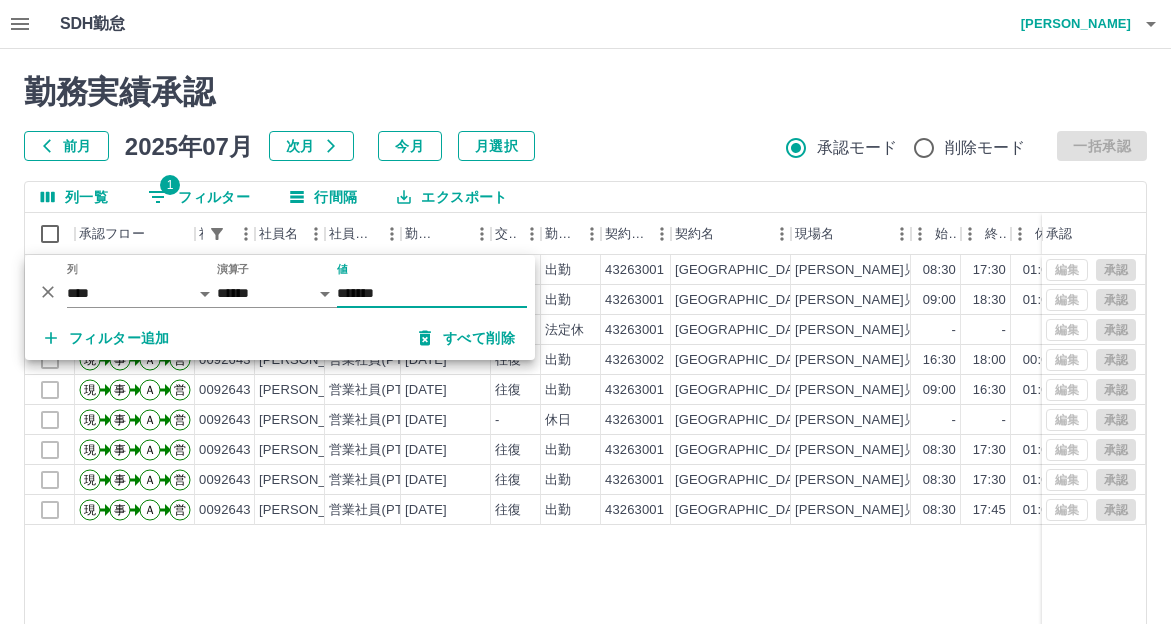 click on "勤務実績承認 前月 2025年07月 次月 今月 月選択 承認モード 削除モード 一括承認" at bounding box center (585, 117) 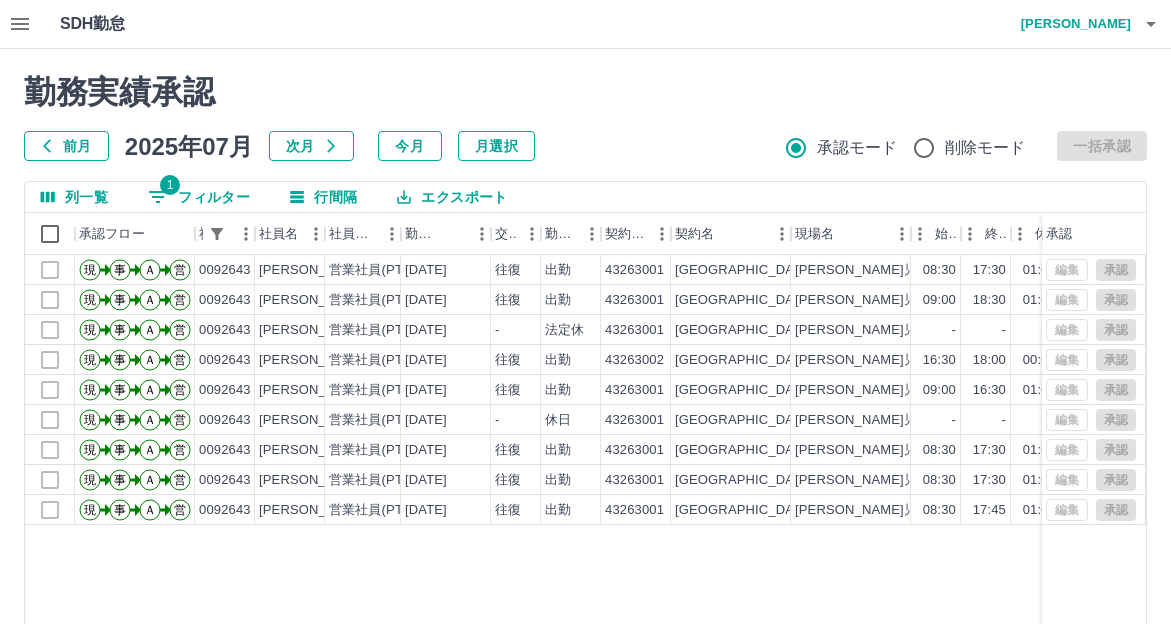 click 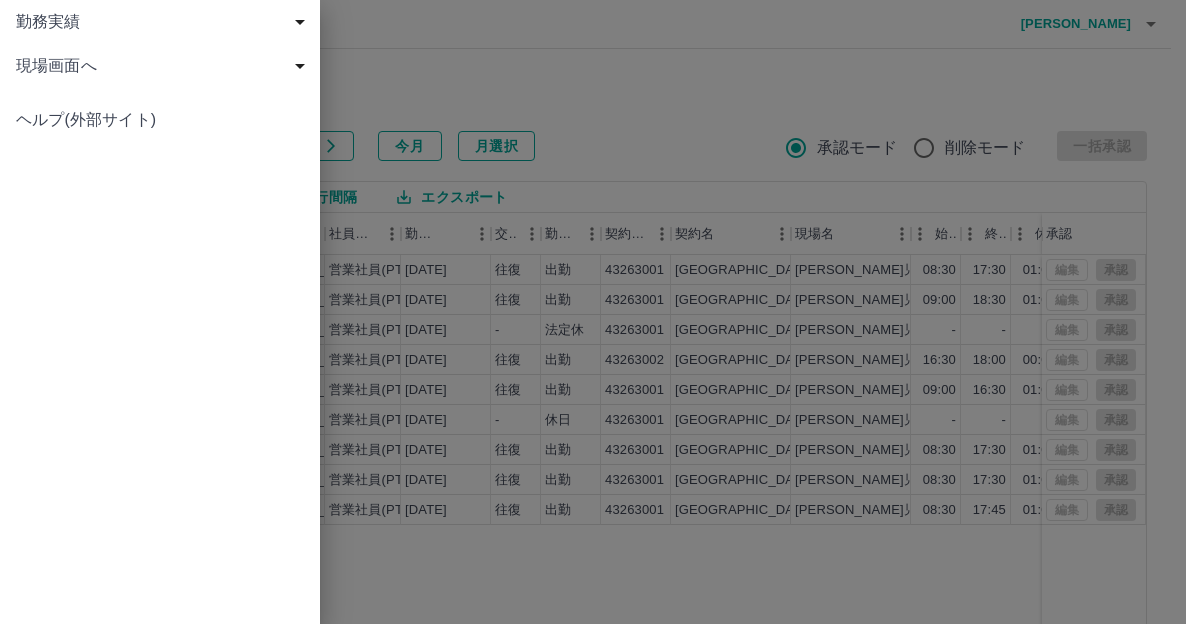 click on "現場画面へ" at bounding box center [164, 66] 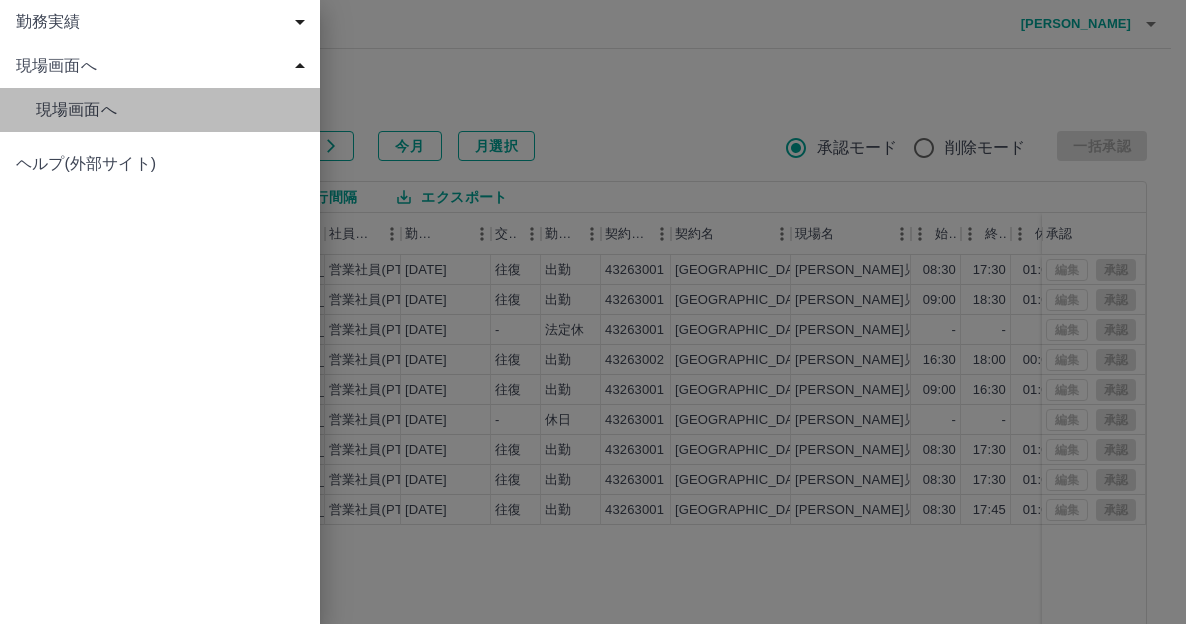 click on "現場画面へ" at bounding box center (170, 110) 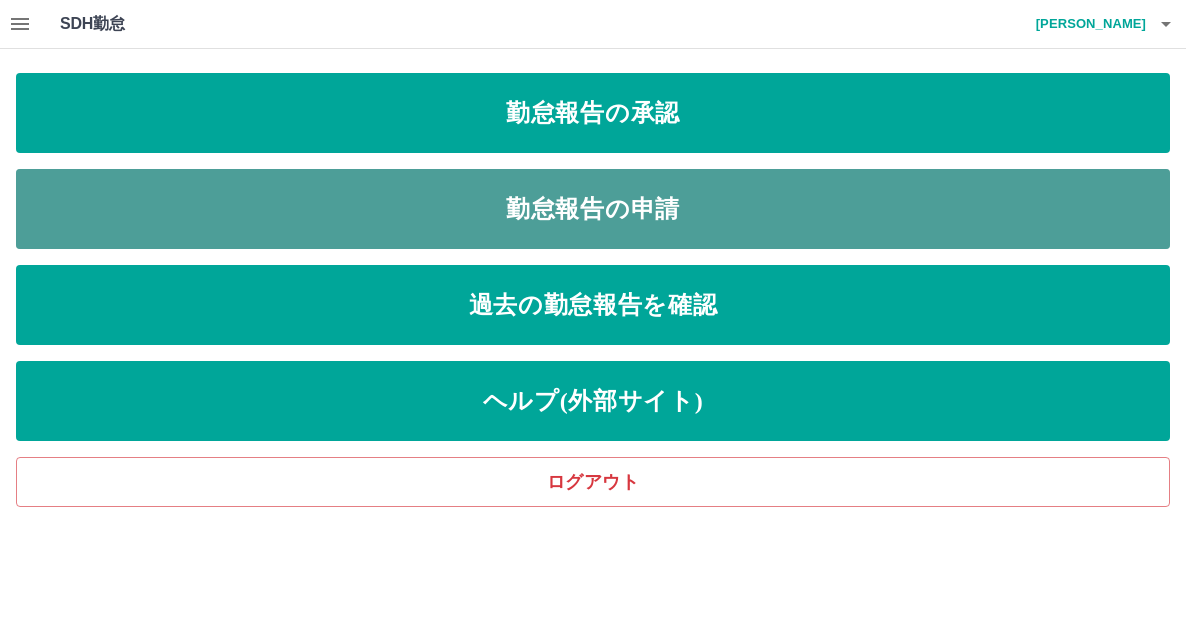click on "勤怠報告の申請" at bounding box center [593, 209] 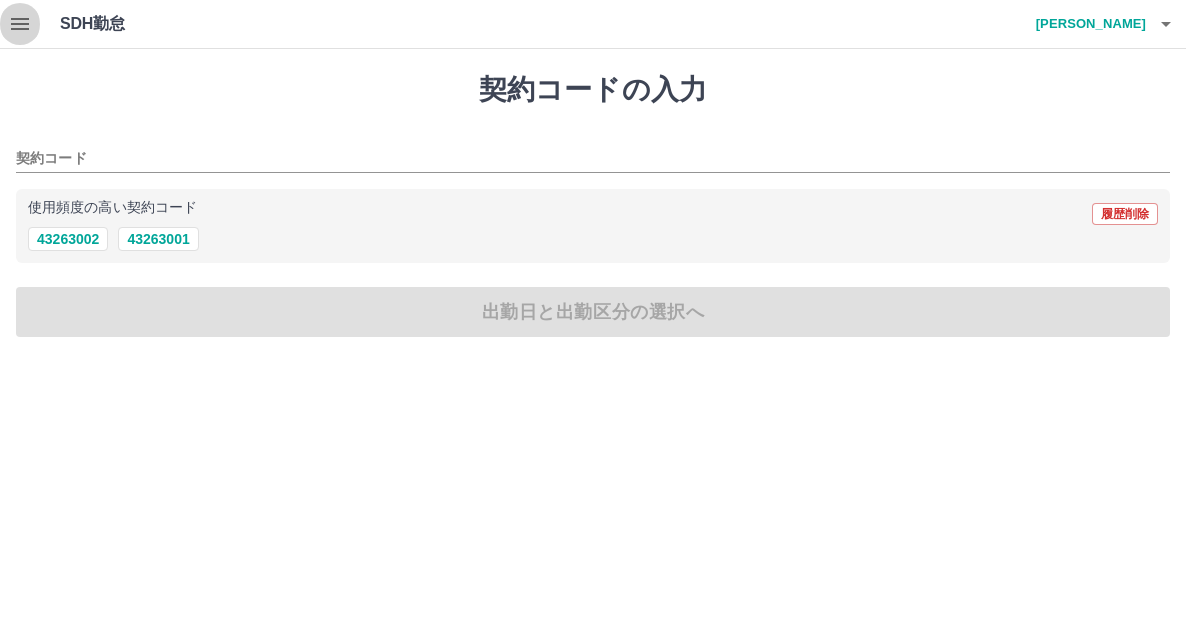 click 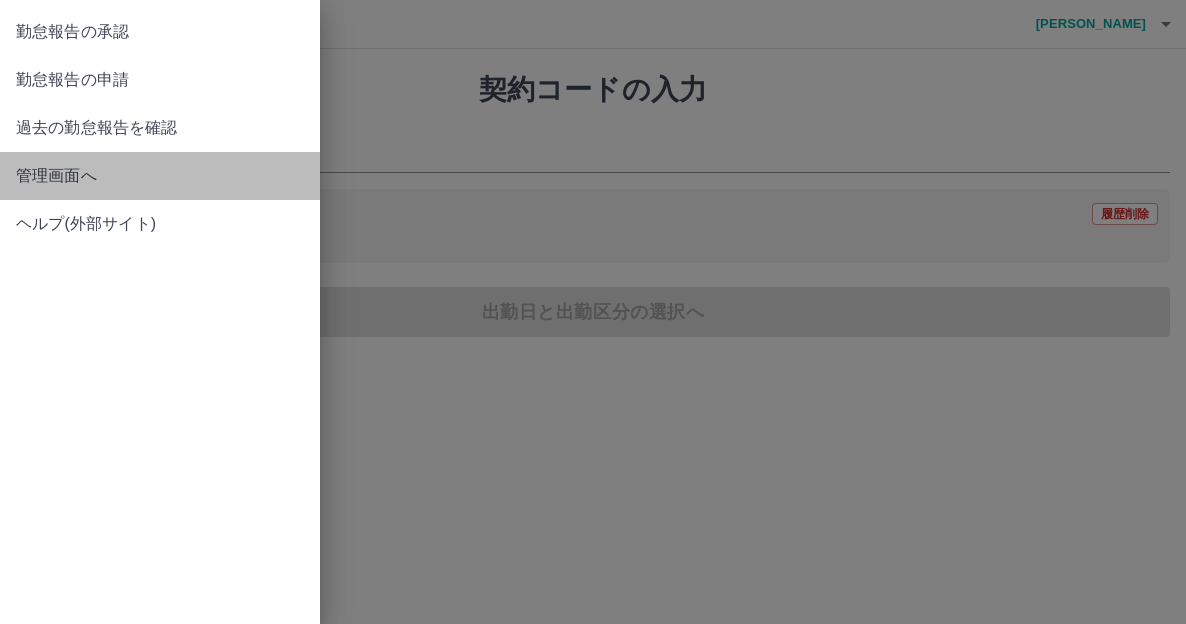 click on "管理画面へ" at bounding box center (160, 176) 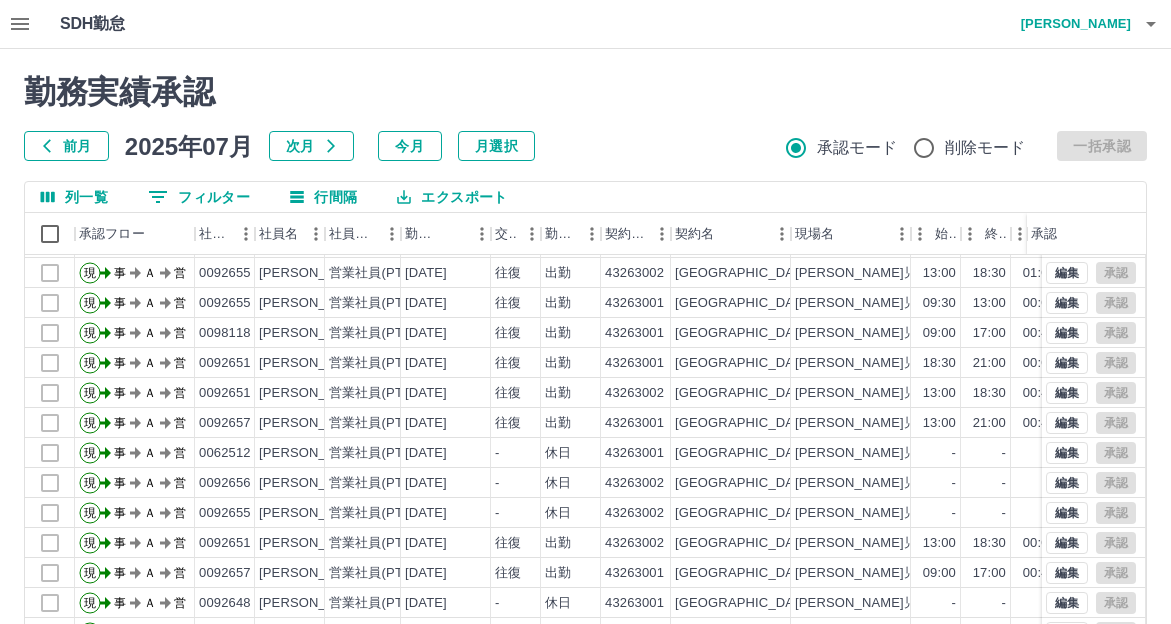 scroll, scrollTop: 102, scrollLeft: 0, axis: vertical 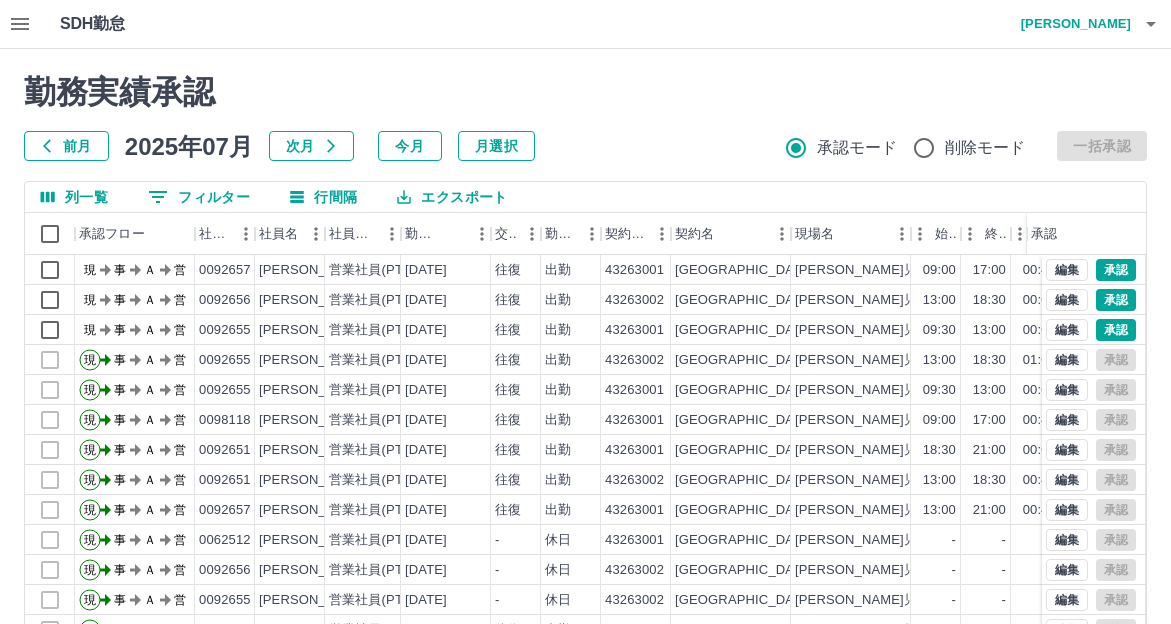 click on "0 フィルター" at bounding box center (199, 197) 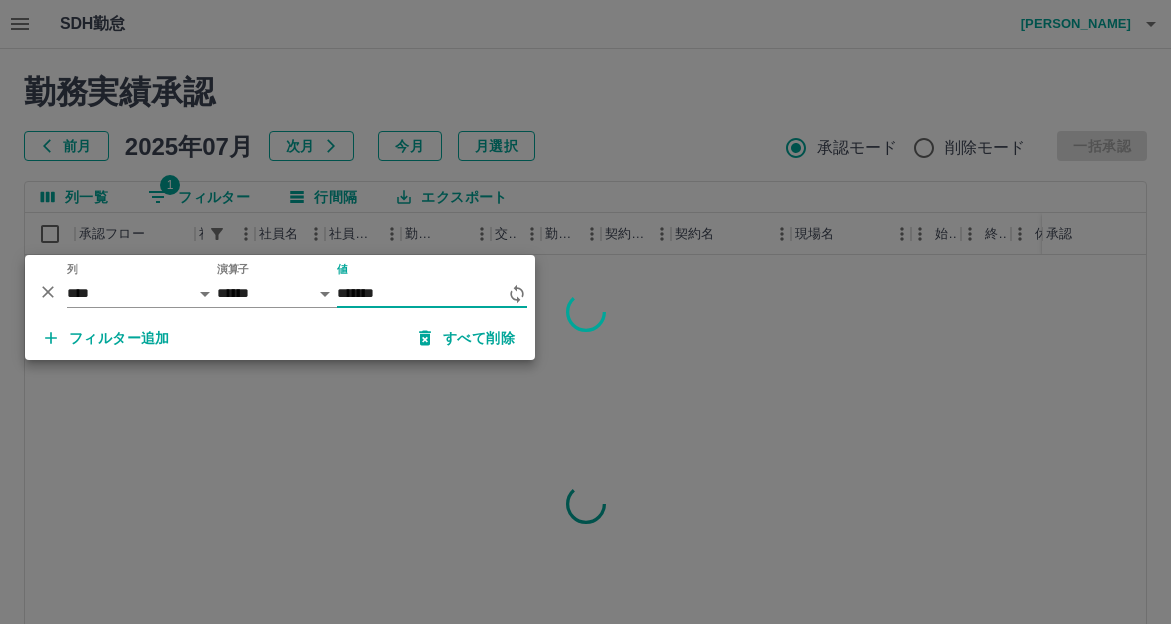 type on "*******" 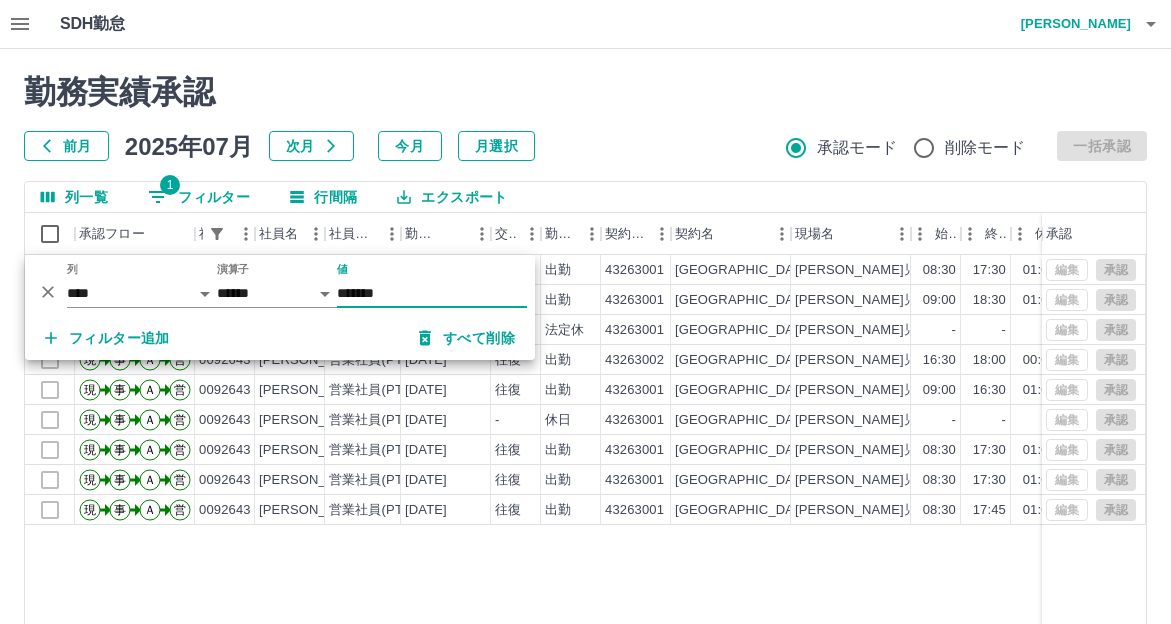 click on "前月 [DATE] 次月 今月 月選択 承認モード 削除モード 一括承認" at bounding box center [585, 146] 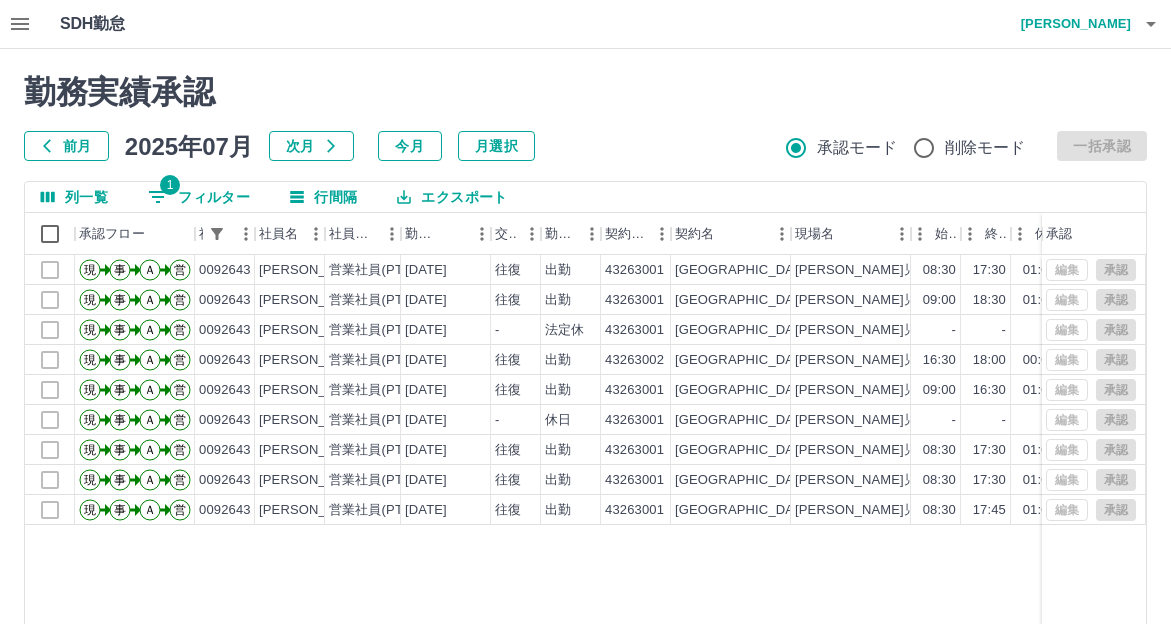 click at bounding box center (20, 24) 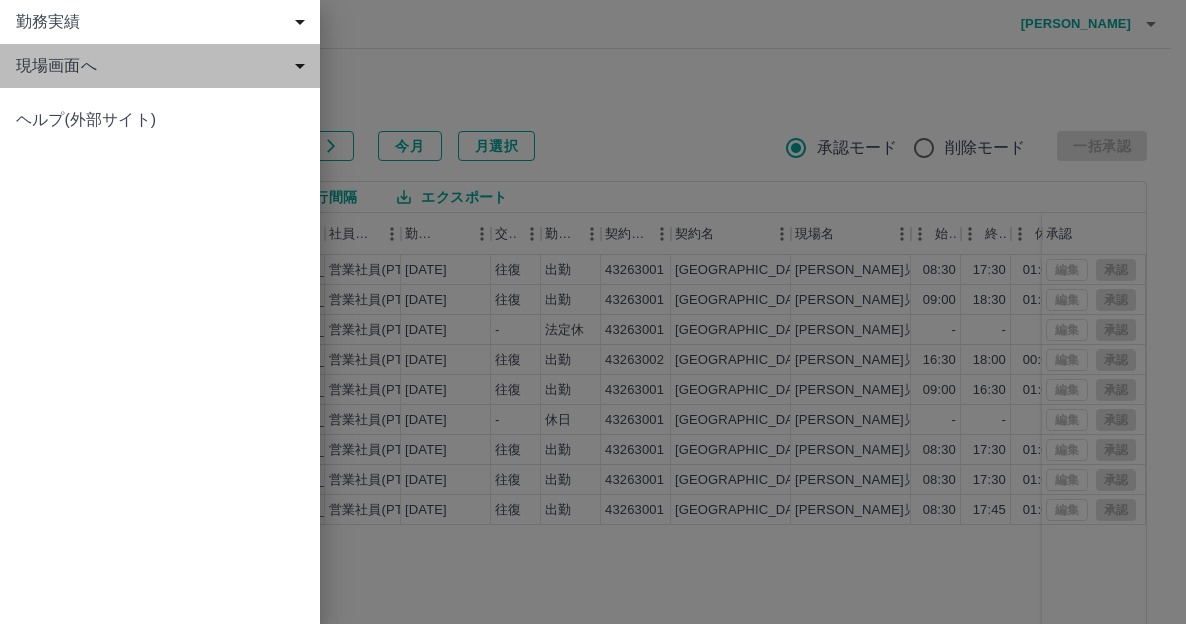 click on "現場画面へ" at bounding box center [164, 66] 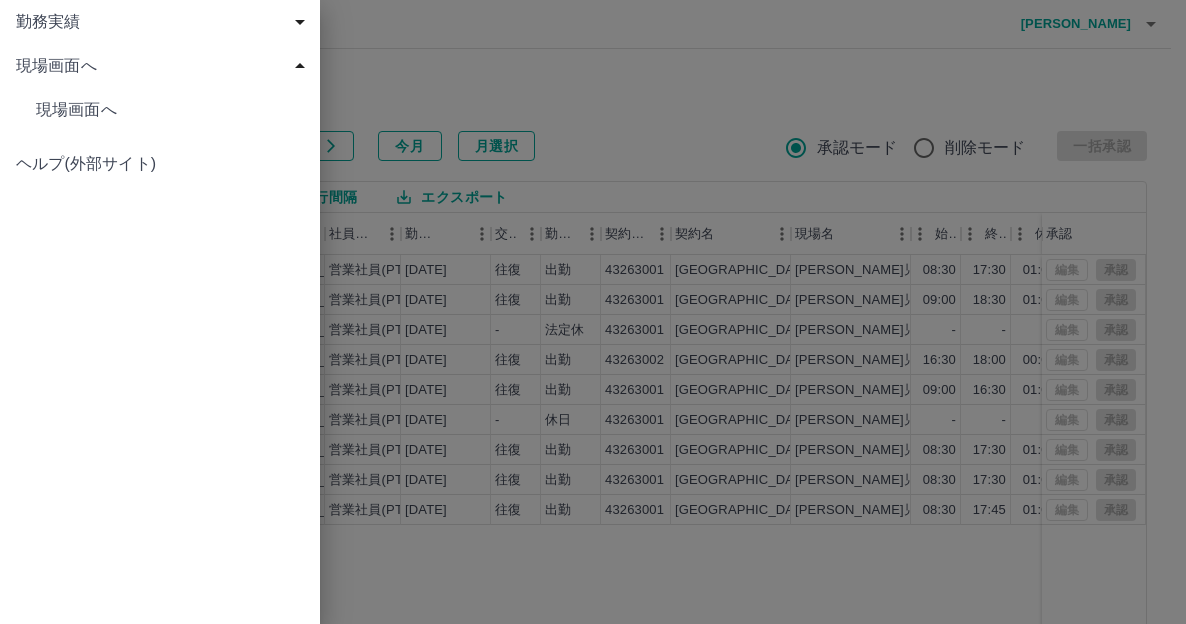click on "現場画面へ" at bounding box center (170, 110) 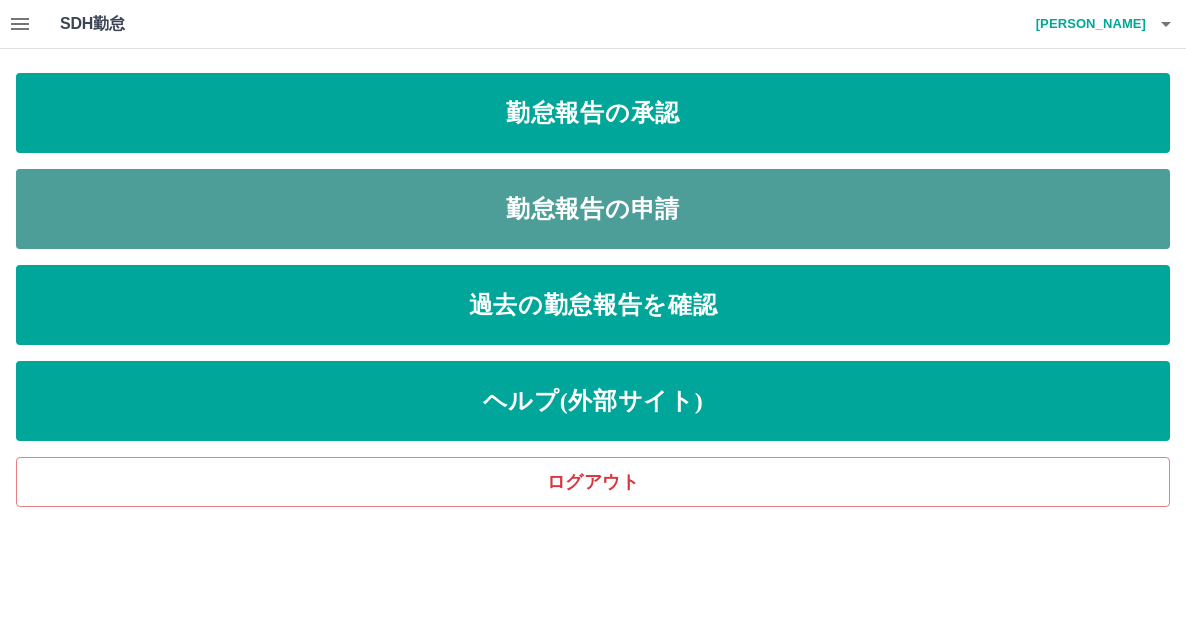click on "勤怠報告の申請" at bounding box center [593, 209] 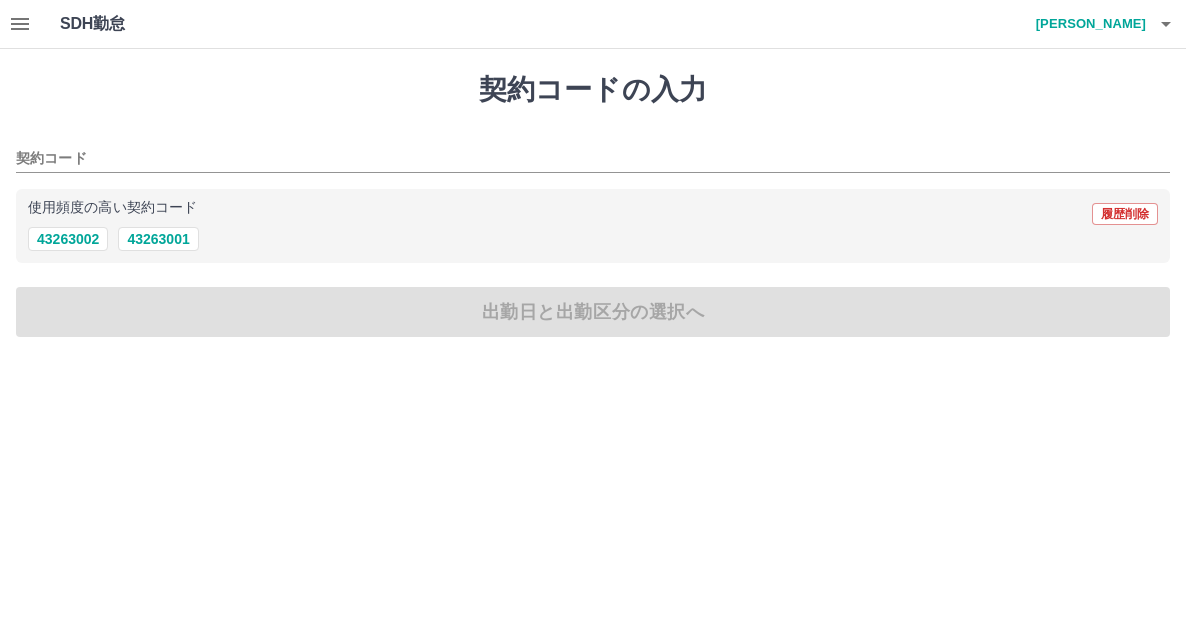 click at bounding box center (20, 24) 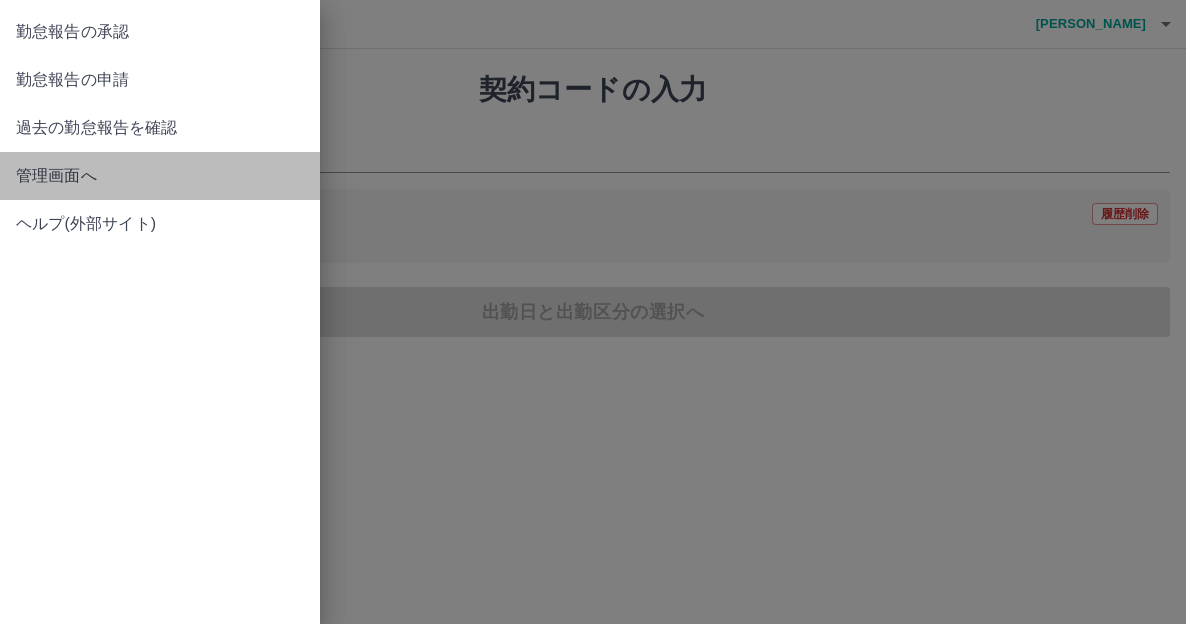 click on "管理画面へ" at bounding box center (160, 176) 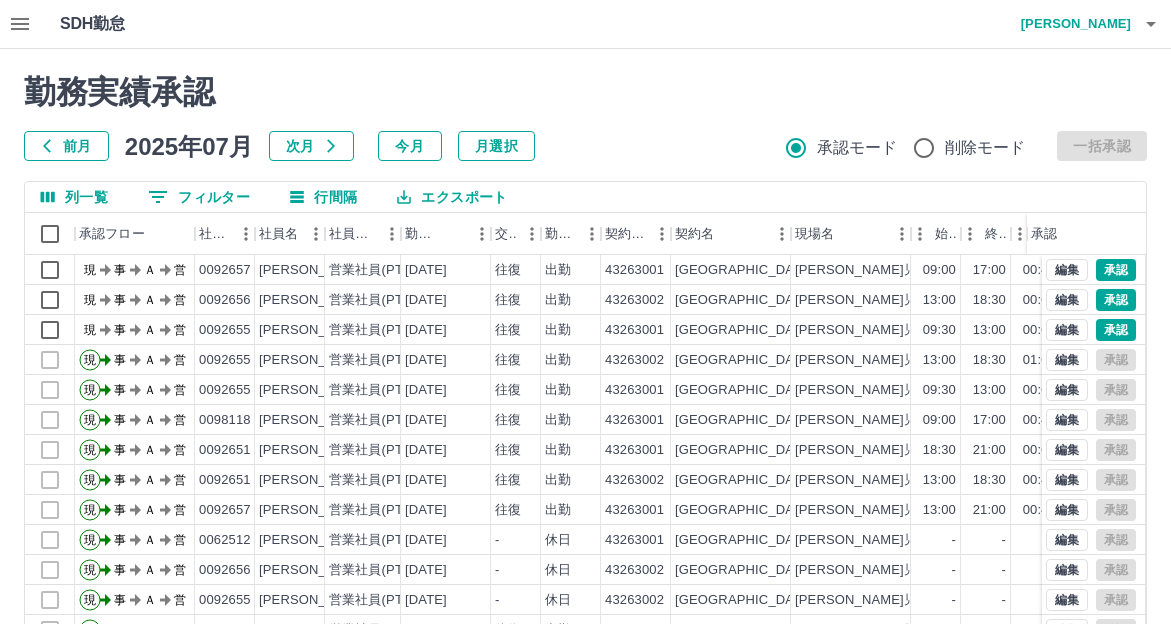 click at bounding box center [20, 24] 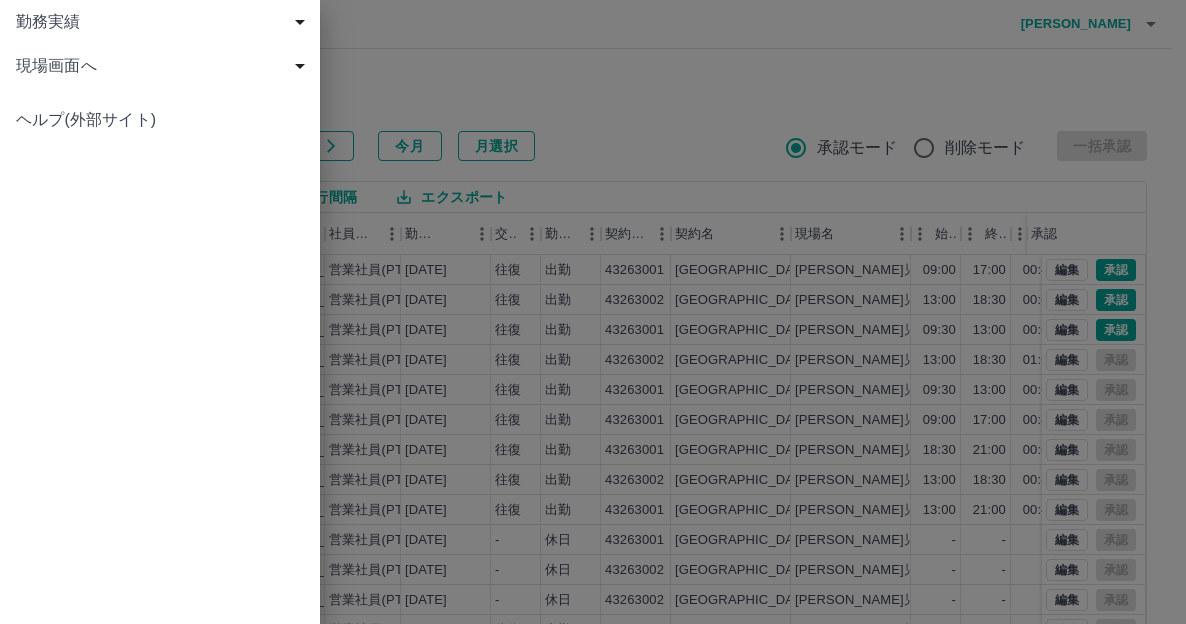 click on "現場画面へ" at bounding box center (164, 66) 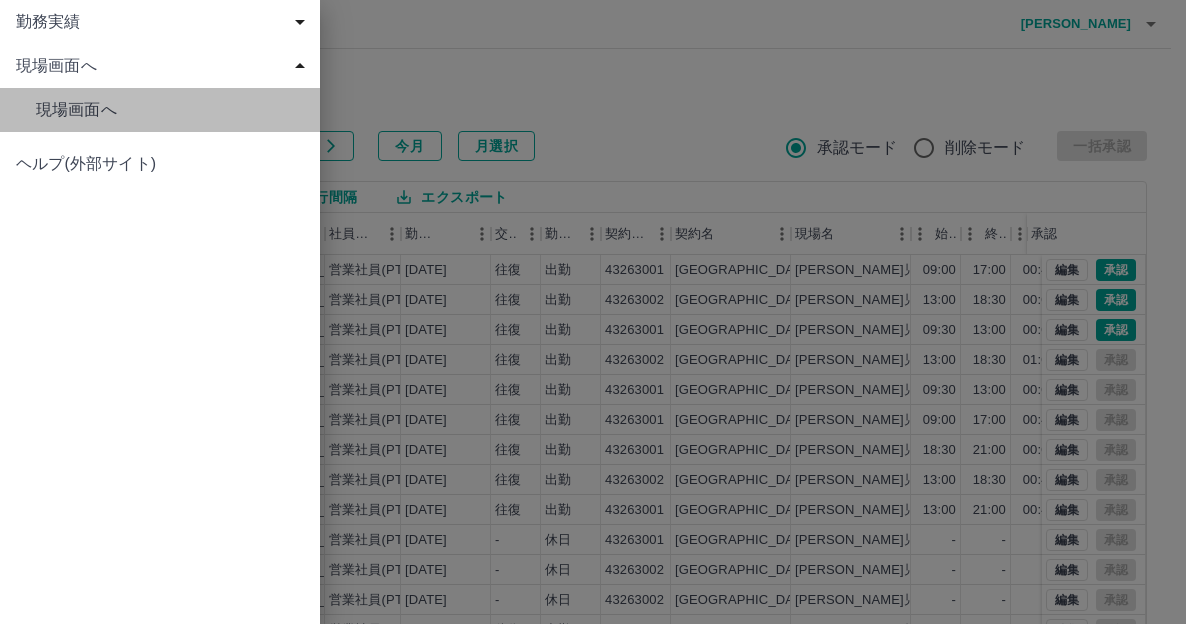 click on "現場画面へ" at bounding box center [170, 110] 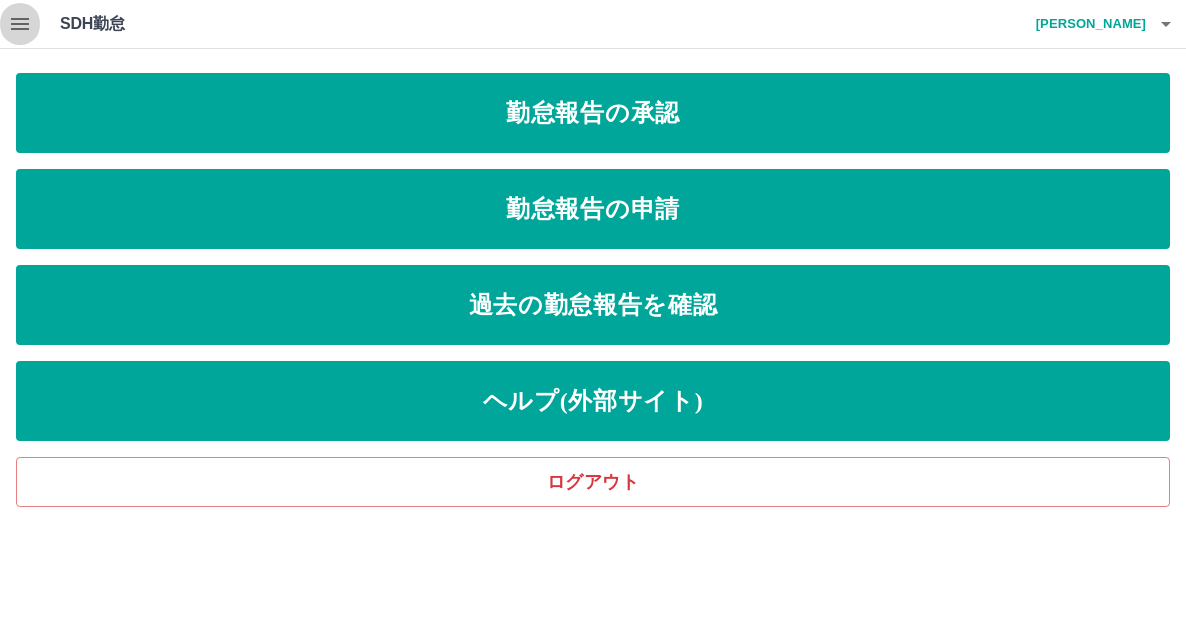 click at bounding box center (20, 24) 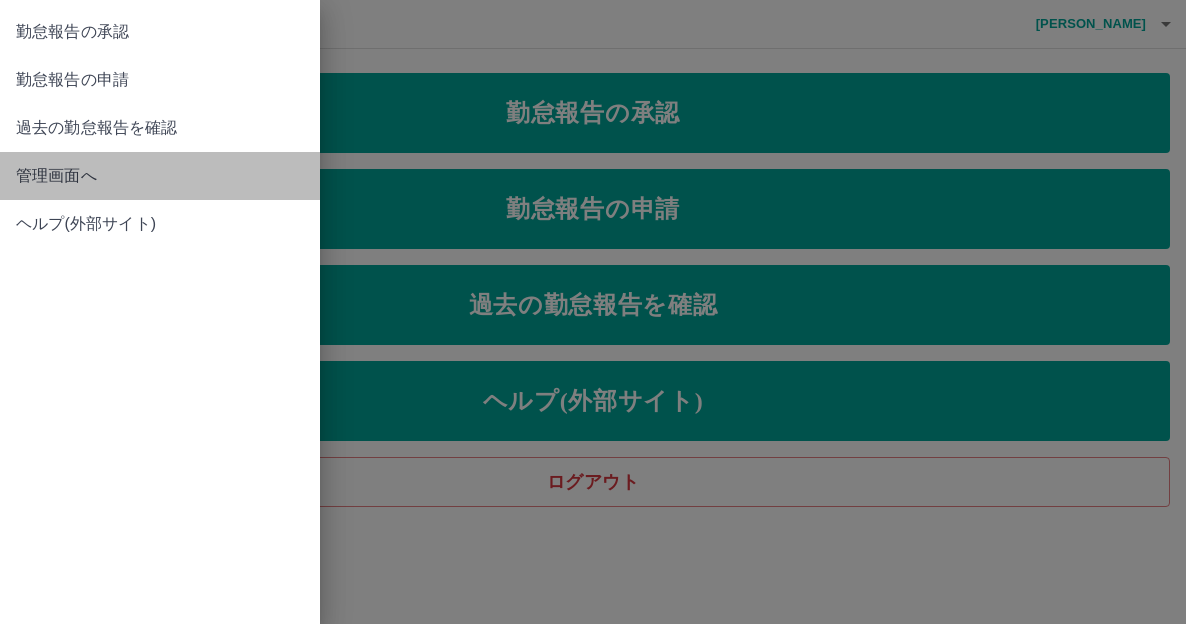 click on "管理画面へ" at bounding box center (160, 176) 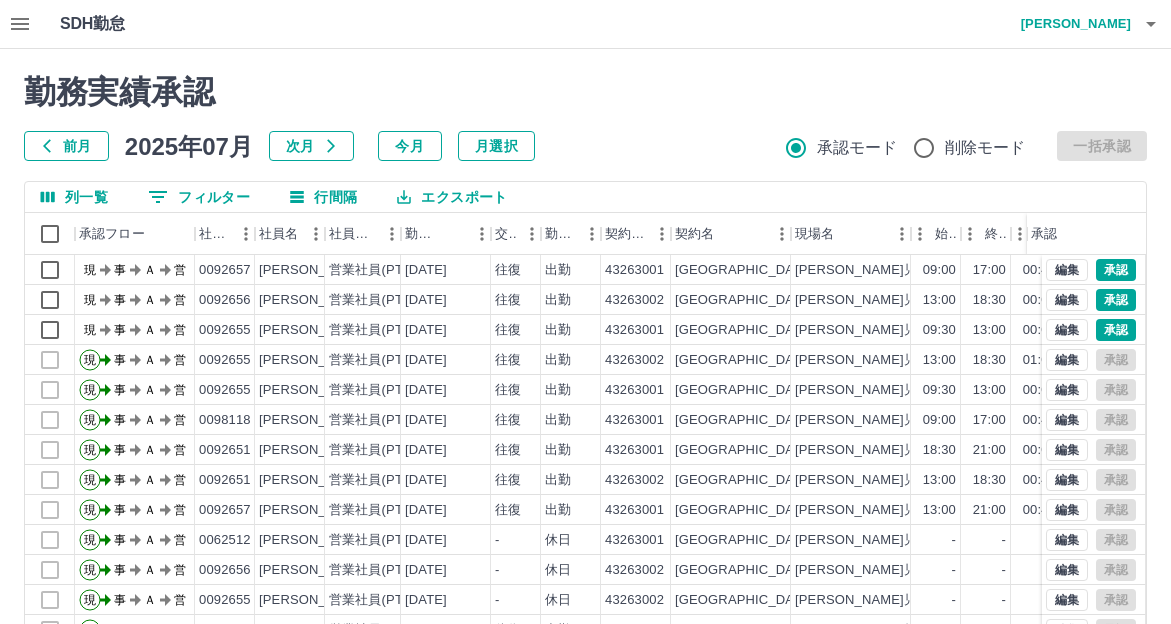 click on "0 フィルター" at bounding box center [199, 197] 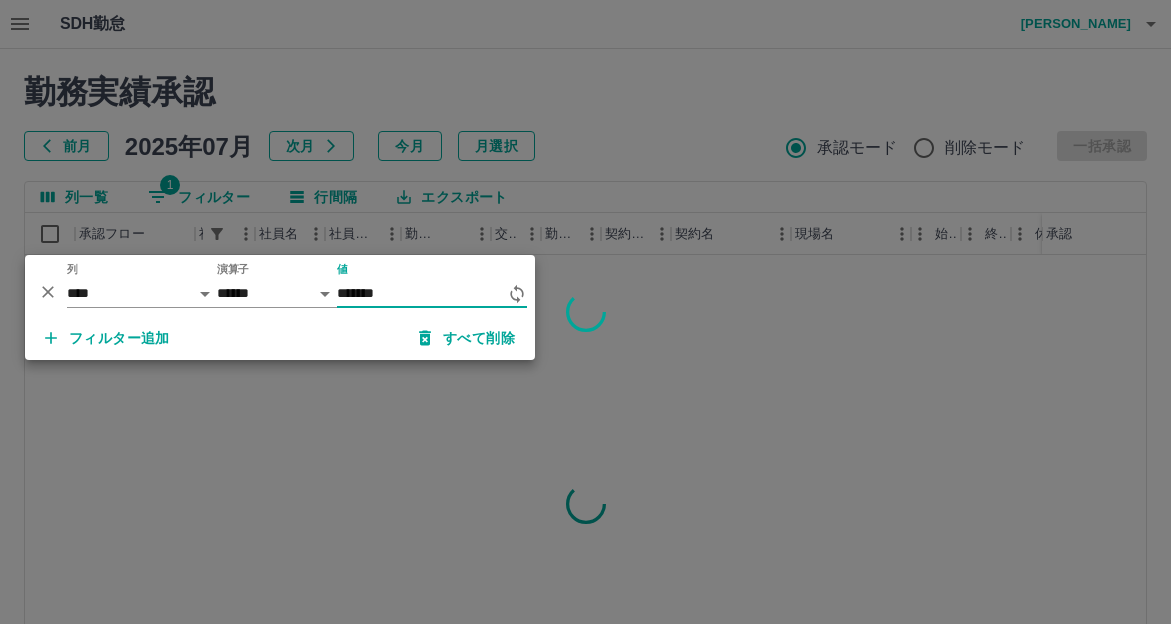 type on "*******" 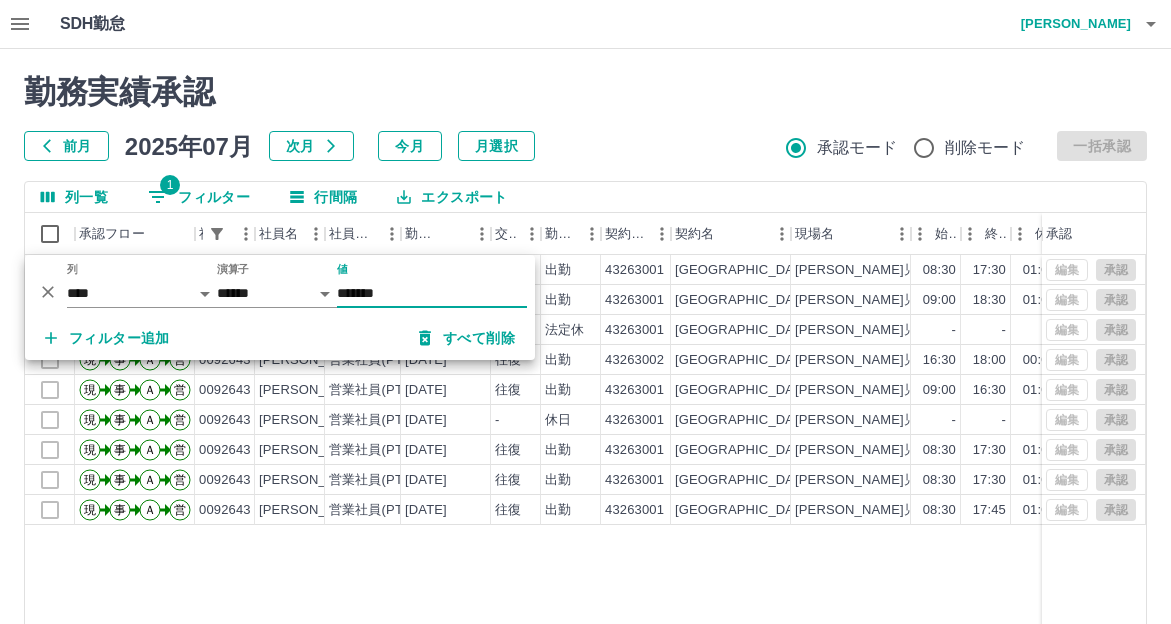 click on "勤務実績承認 前月 2025年07月 次月 今月 月選択 承認モード 削除モード 一括承認" at bounding box center [585, 117] 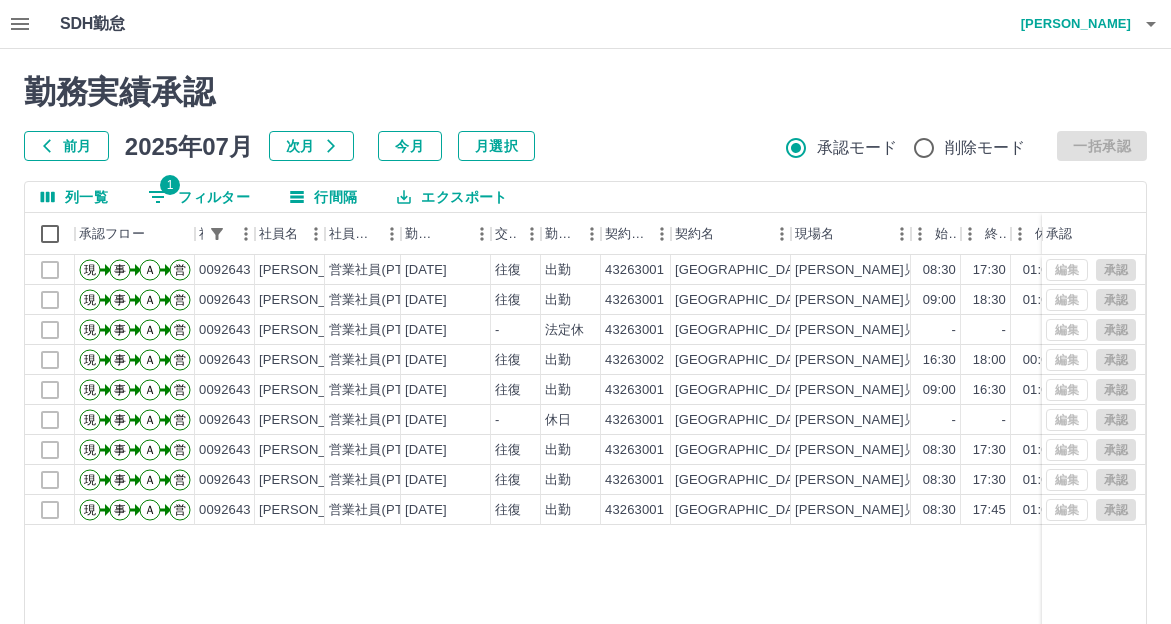 click at bounding box center [20, 24] 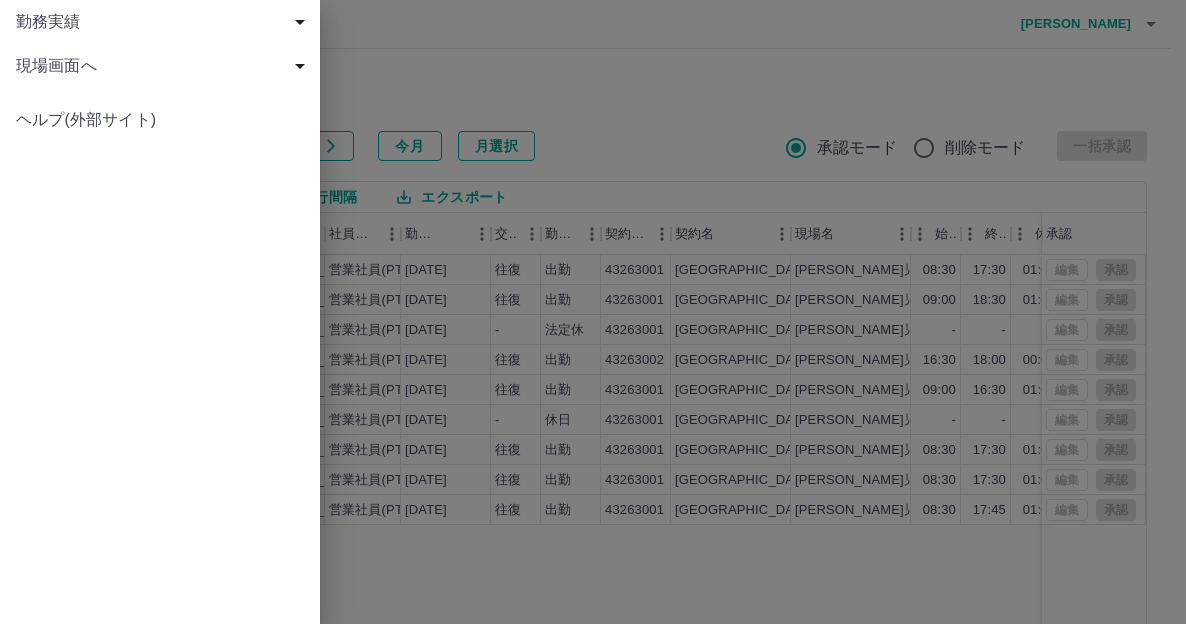 click on "現場画面へ" at bounding box center [164, 66] 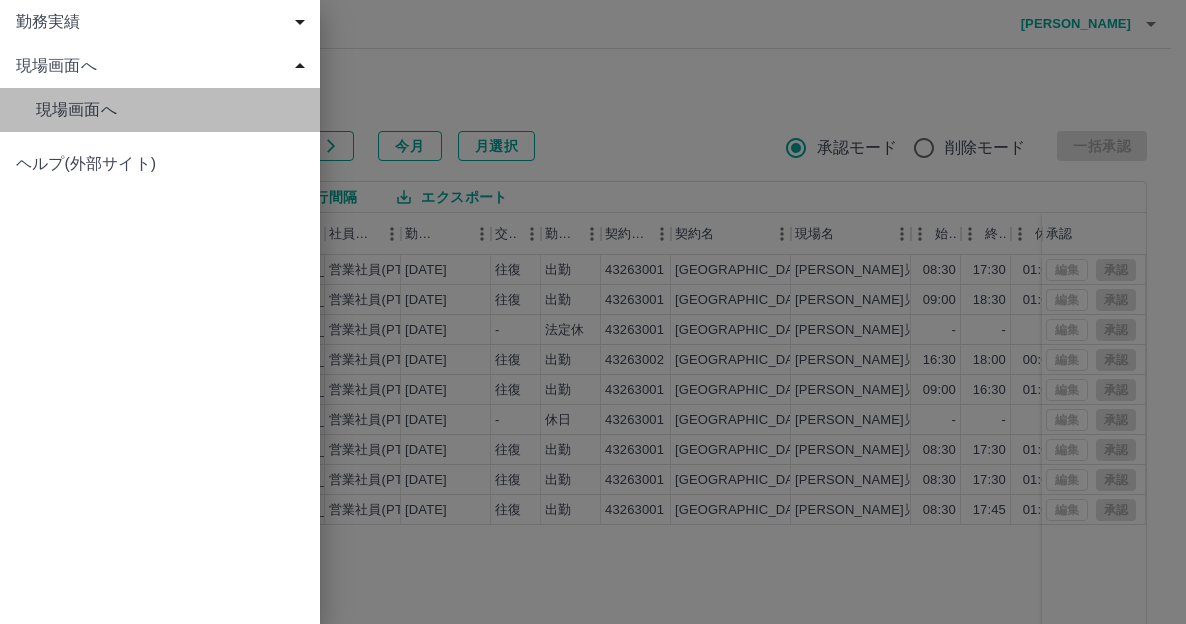 click on "現場画面へ" at bounding box center (170, 110) 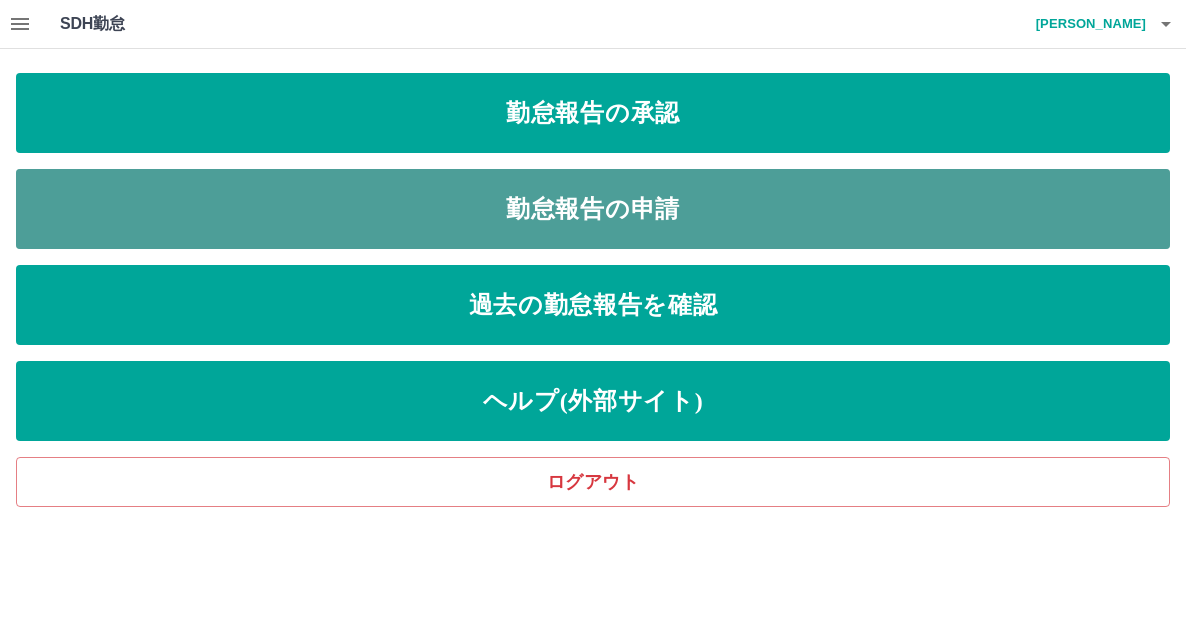 click on "勤怠報告の申請" at bounding box center [593, 209] 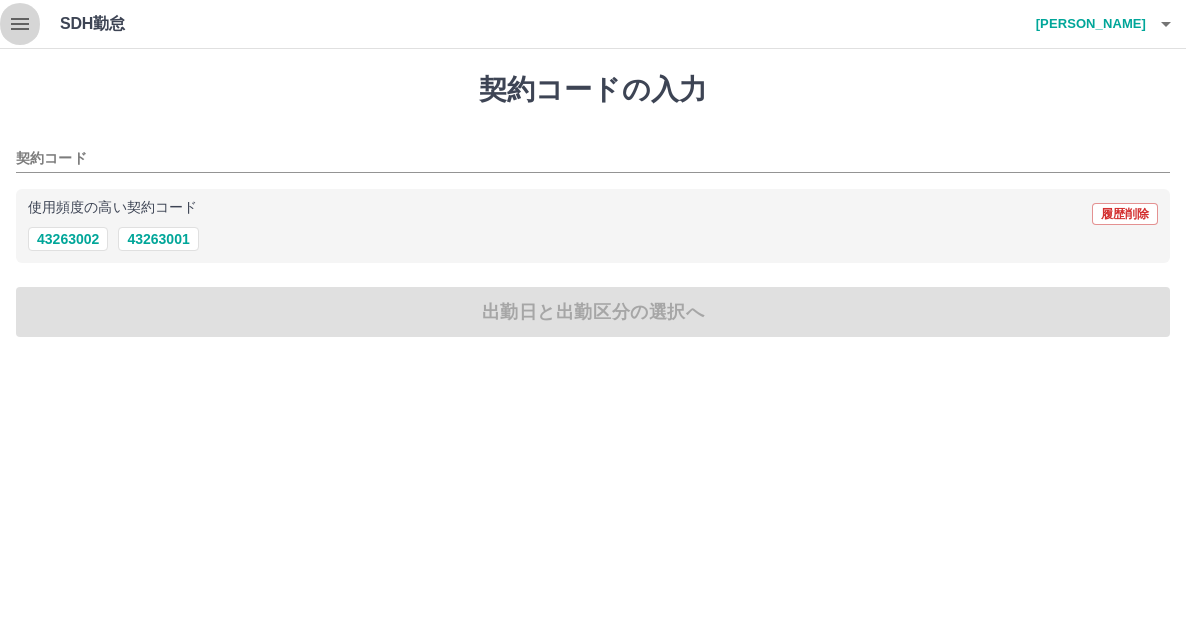 click 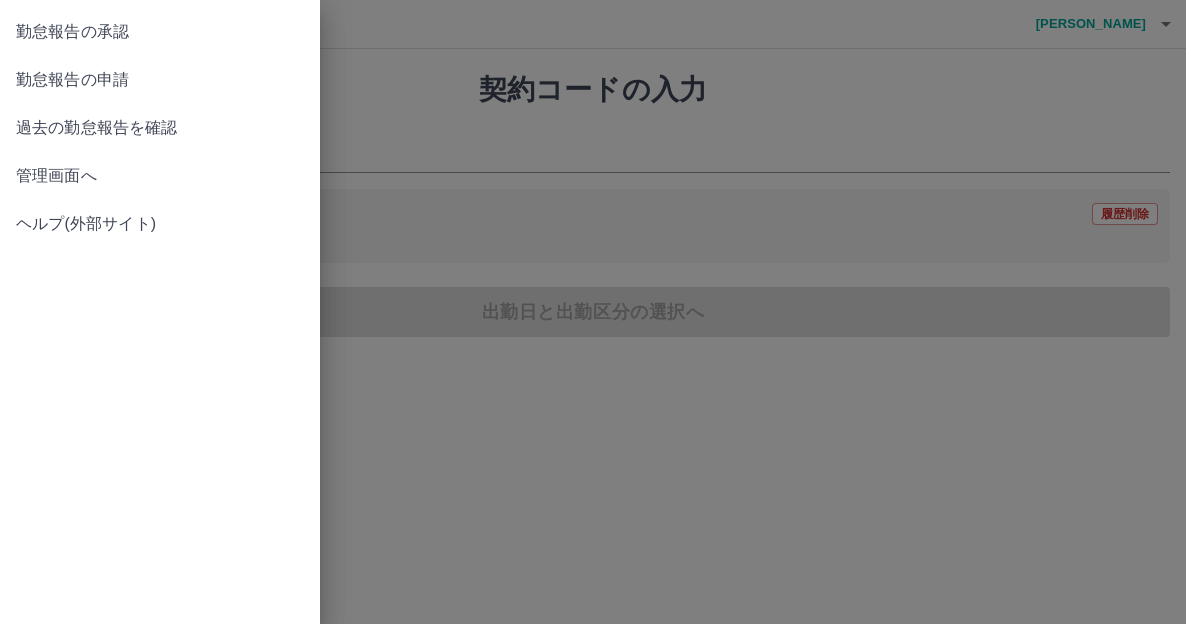 click on "管理画面へ" at bounding box center [160, 176] 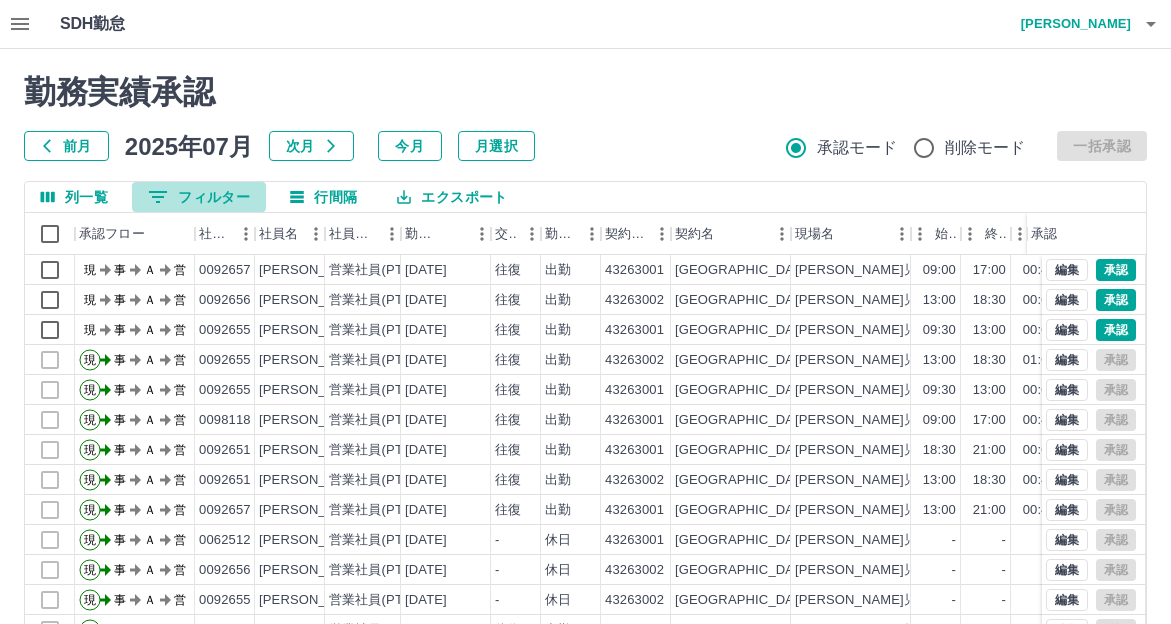 click on "0 フィルター" at bounding box center [199, 197] 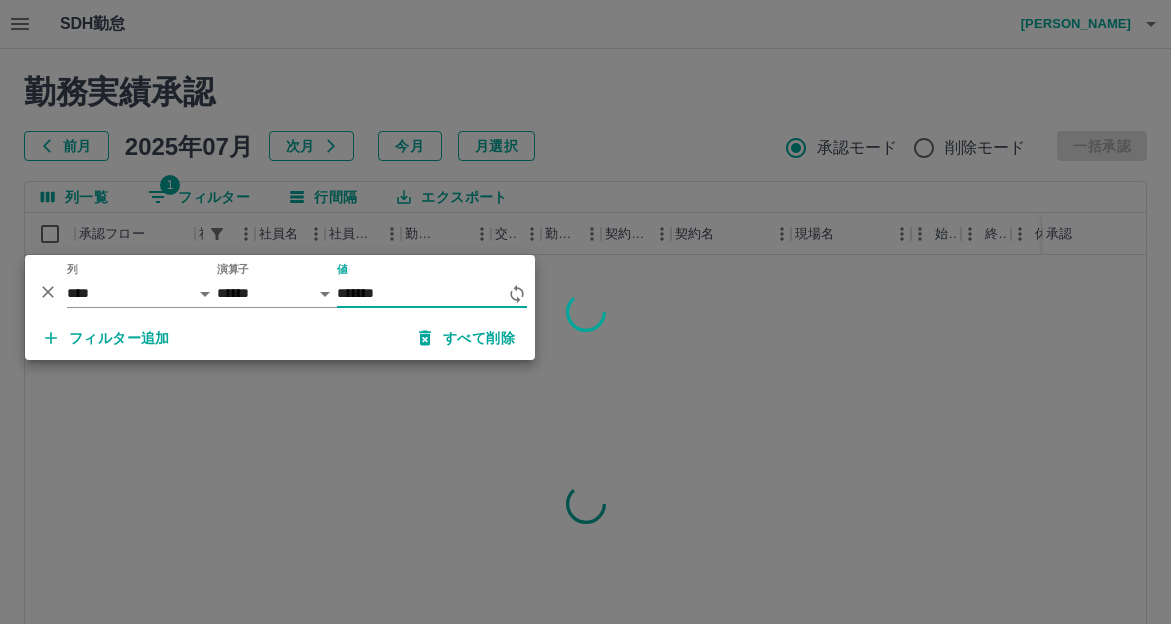 type on "*******" 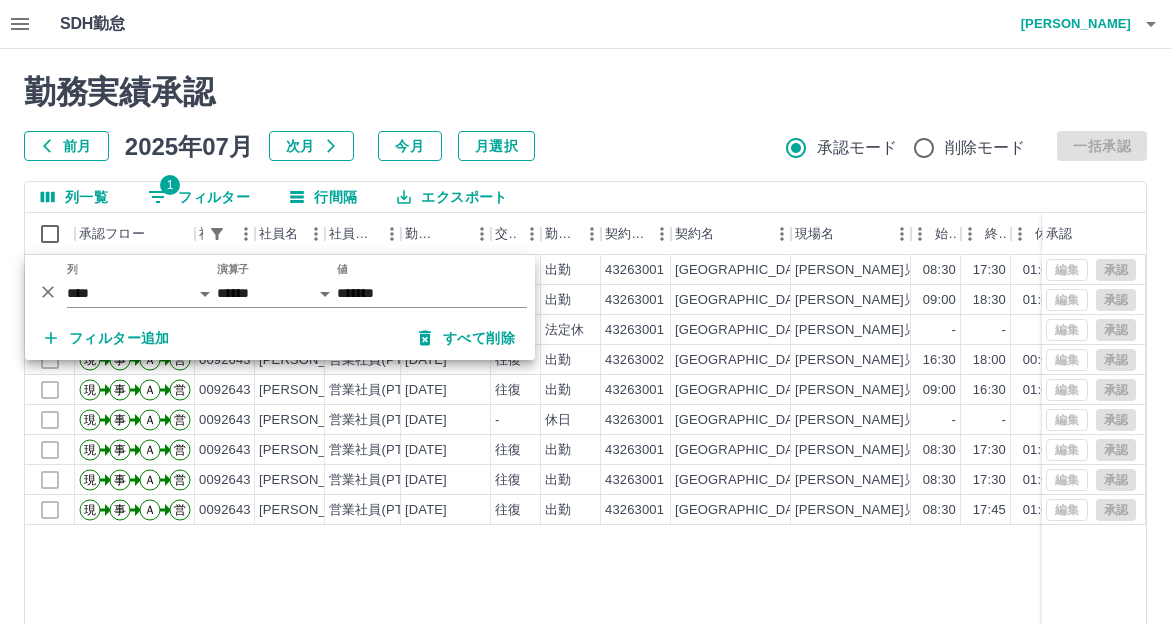 click on "勤務実績承認 前月 2025年07月 次月 今月 月選択 承認モード 削除モード 一括承認" at bounding box center [585, 117] 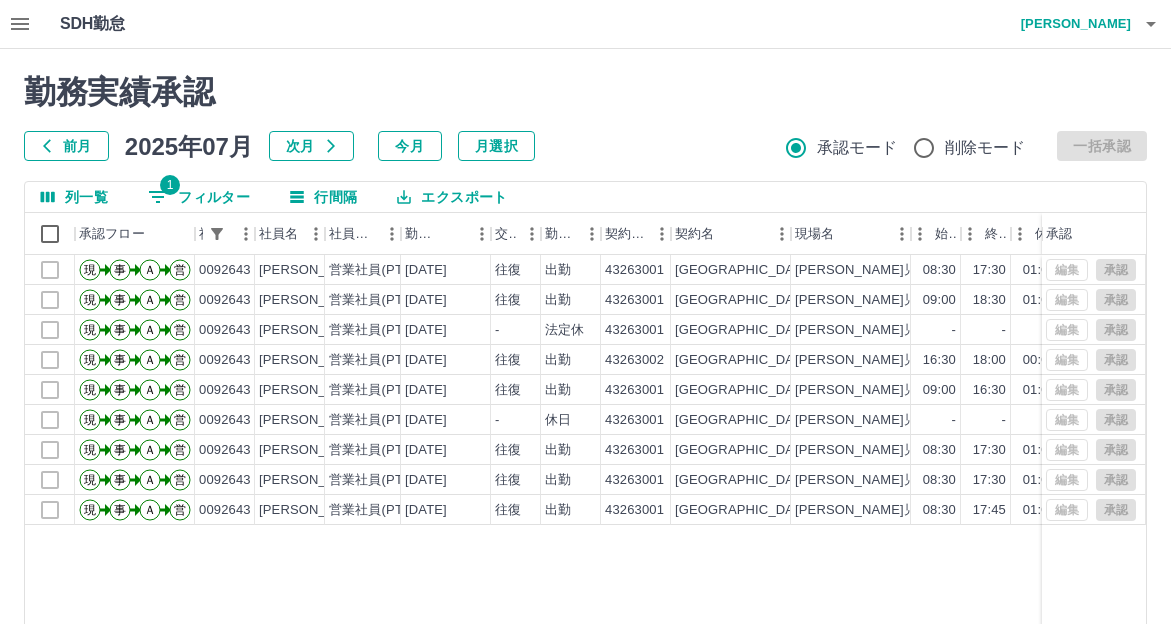 click 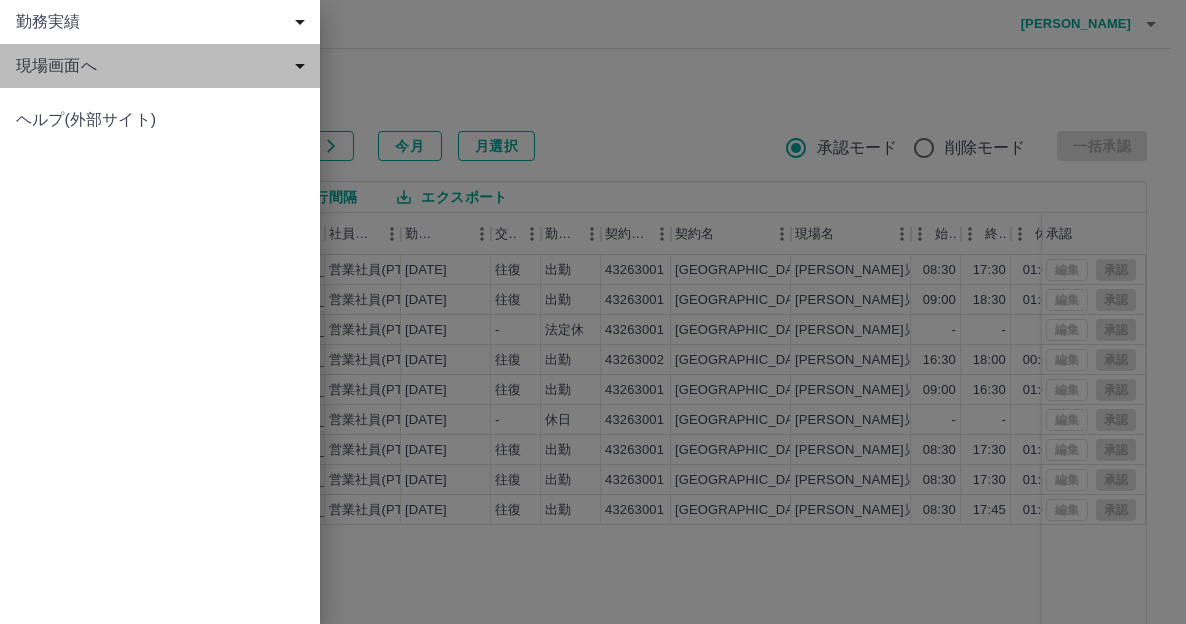 click on "現場画面へ" at bounding box center (164, 66) 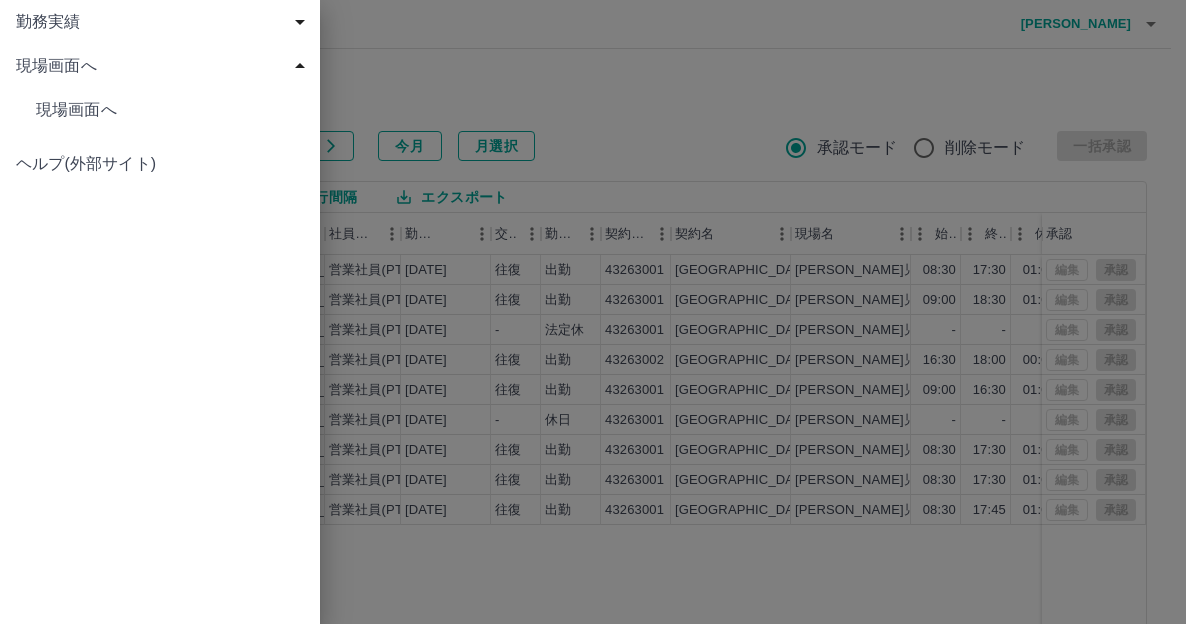 click on "現場画面へ" at bounding box center (170, 110) 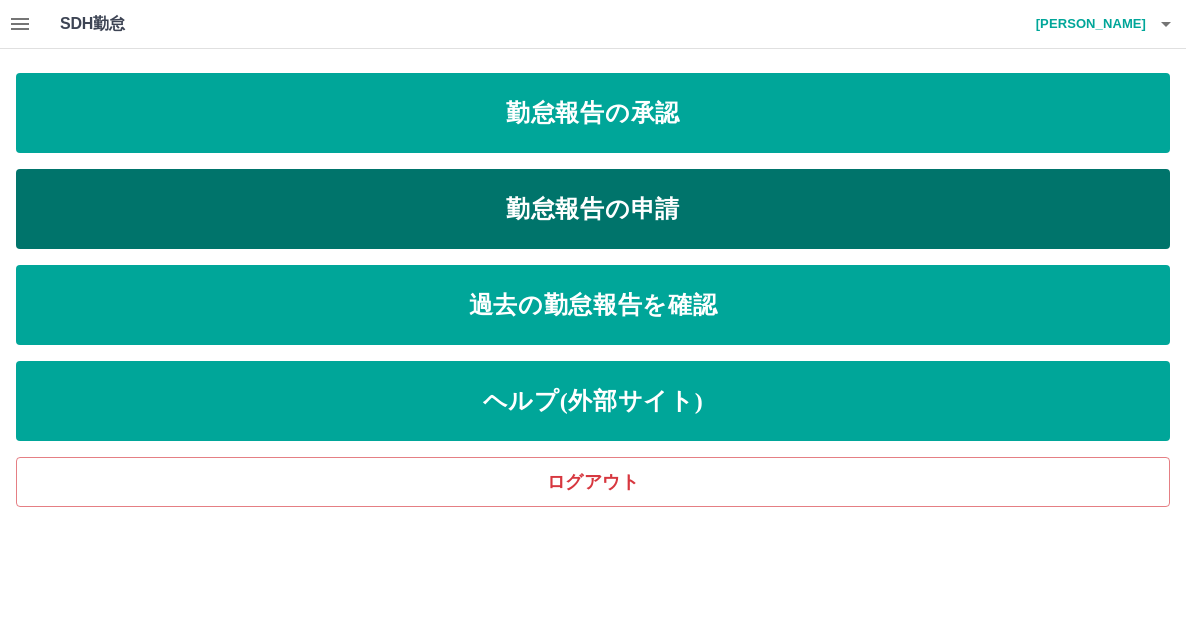 click on "勤怠報告の申請" at bounding box center [593, 209] 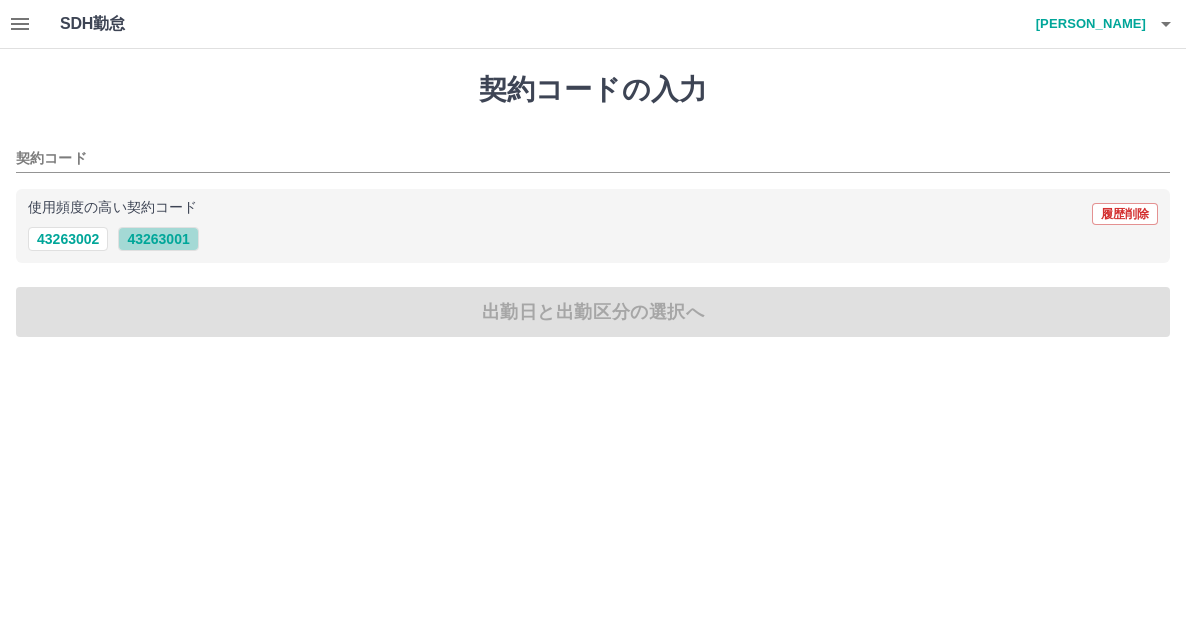 click on "43263001" at bounding box center (158, 239) 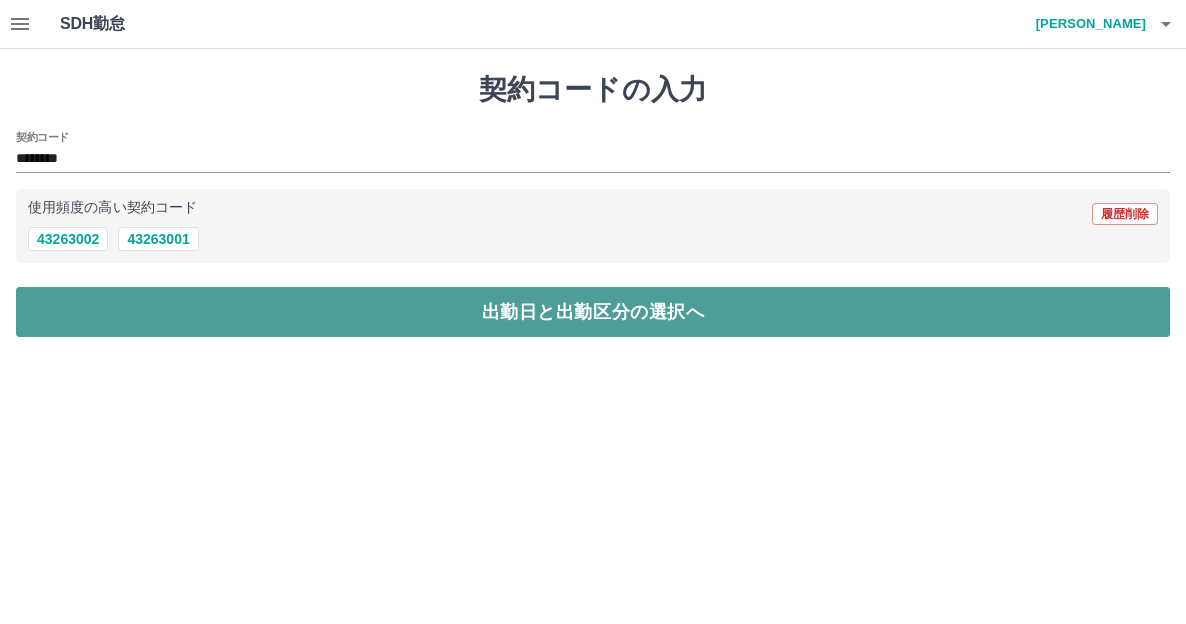 click on "出勤日と出勤区分の選択へ" at bounding box center (593, 312) 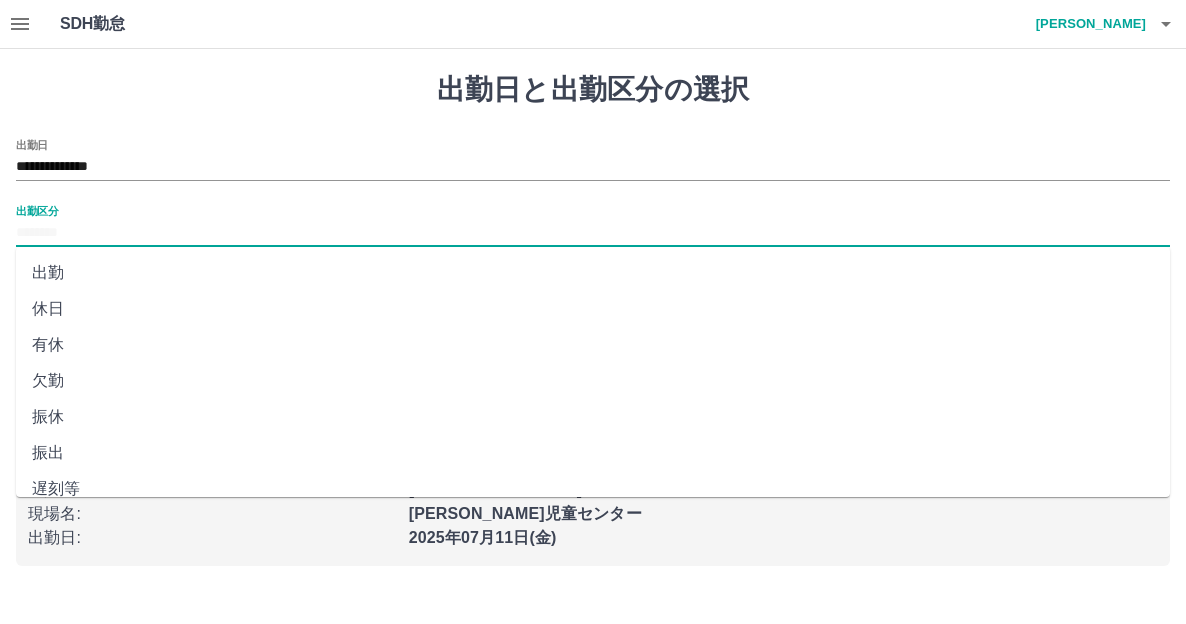 click on "出勤区分" at bounding box center [593, 233] 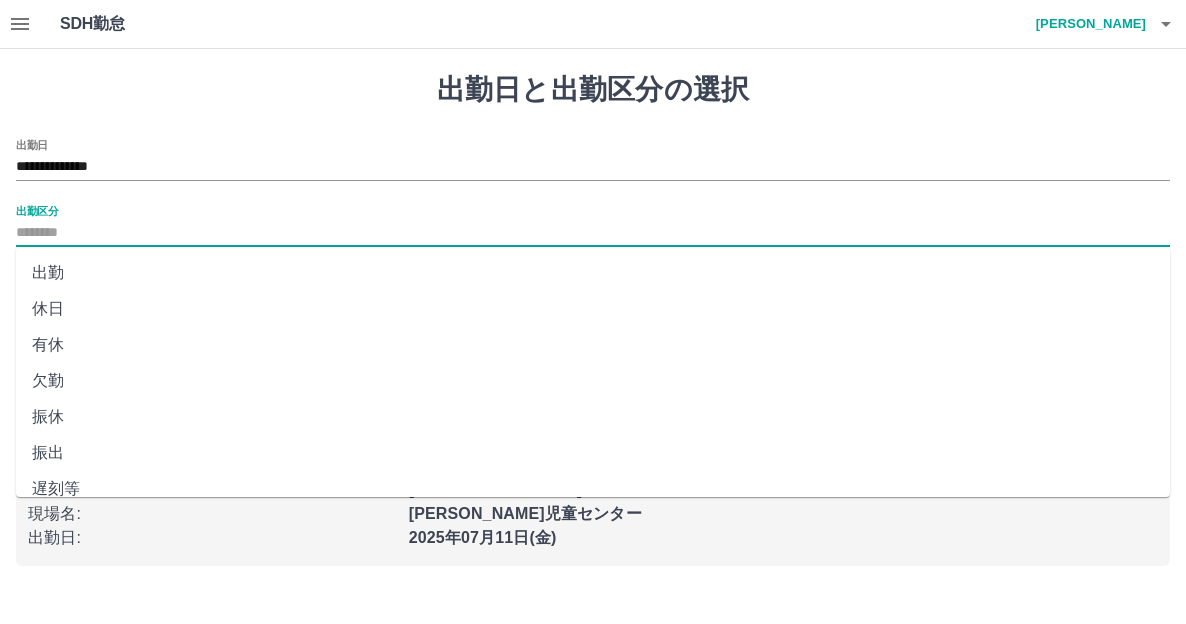 click on "出勤" at bounding box center [593, 273] 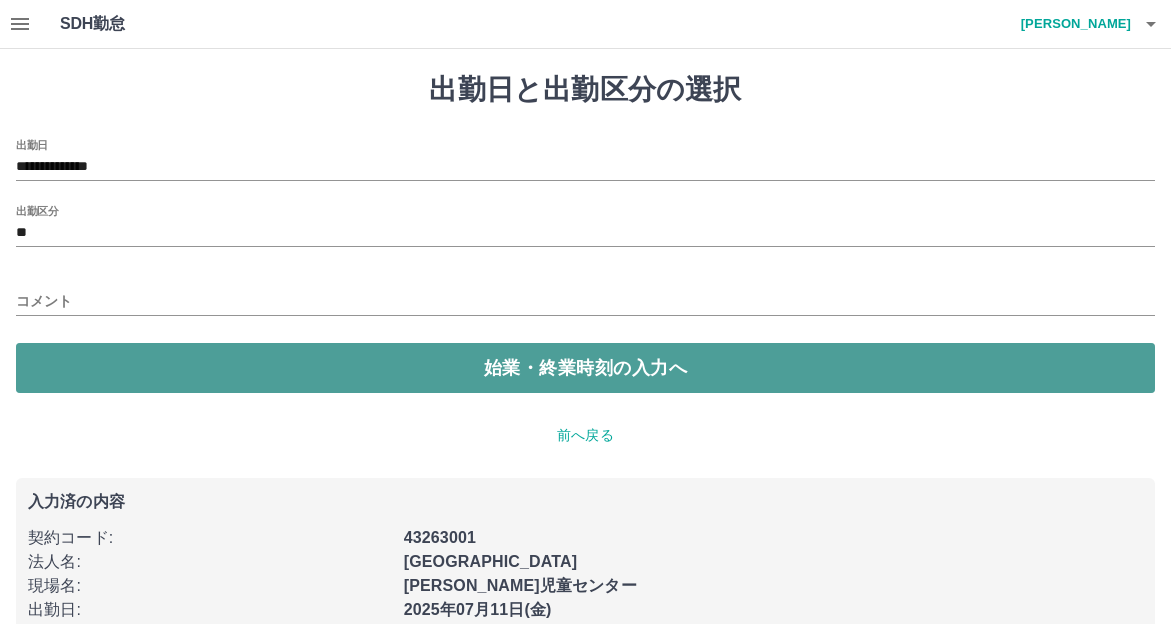 drag, startPoint x: 143, startPoint y: 377, endPoint x: 132, endPoint y: 347, distance: 31.95309 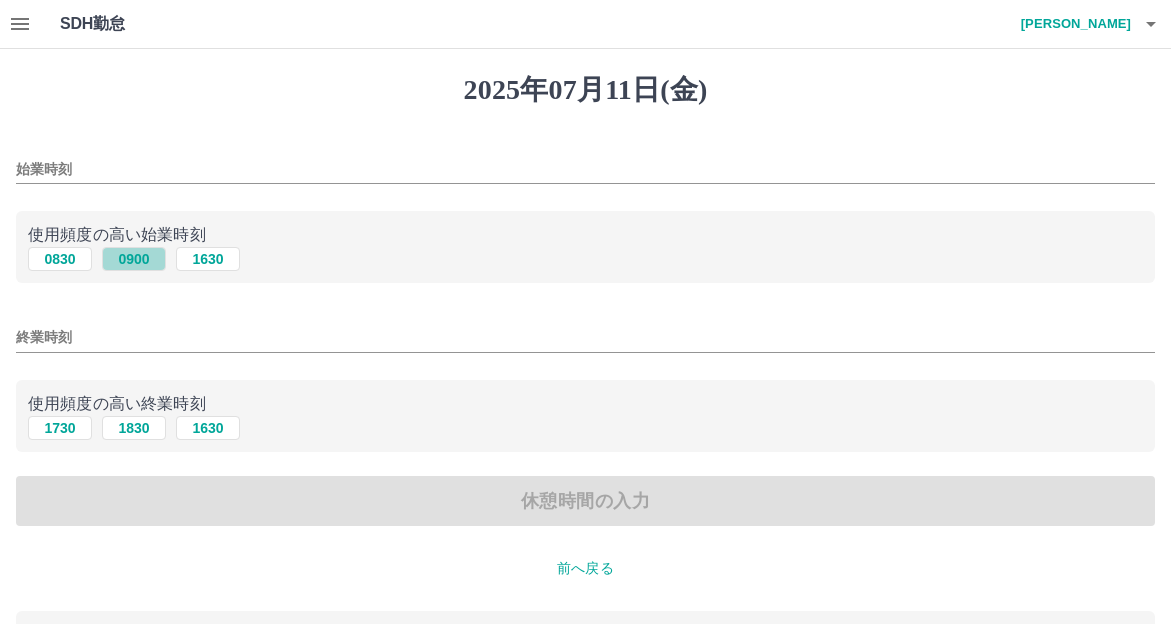 click on "0900" at bounding box center (134, 259) 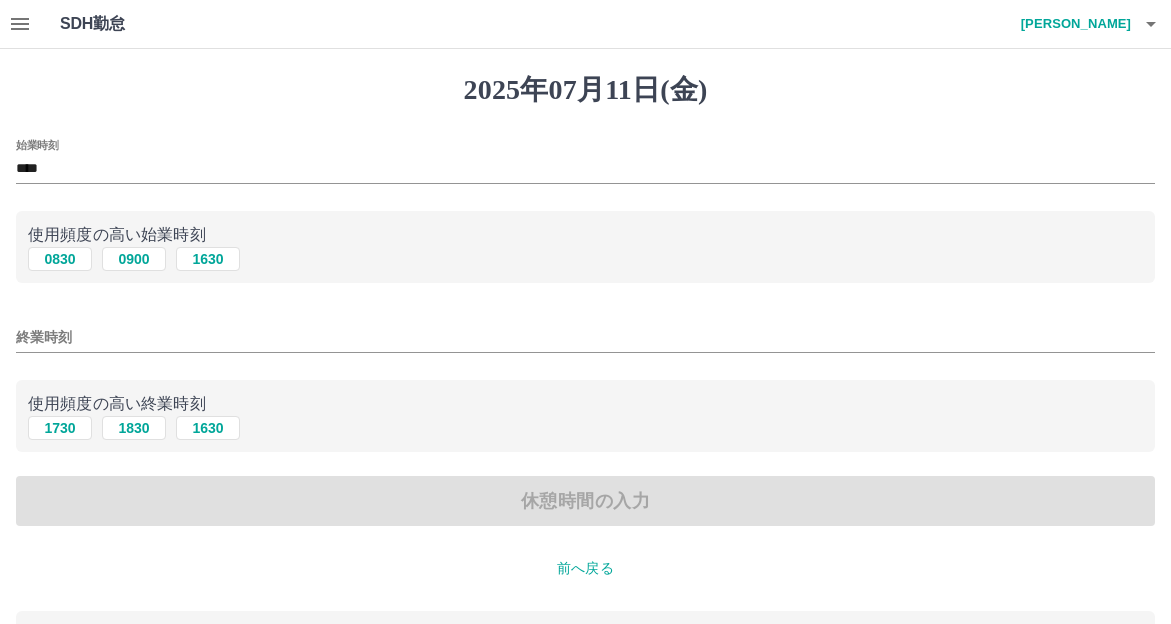 click on "終業時刻" at bounding box center [585, 337] 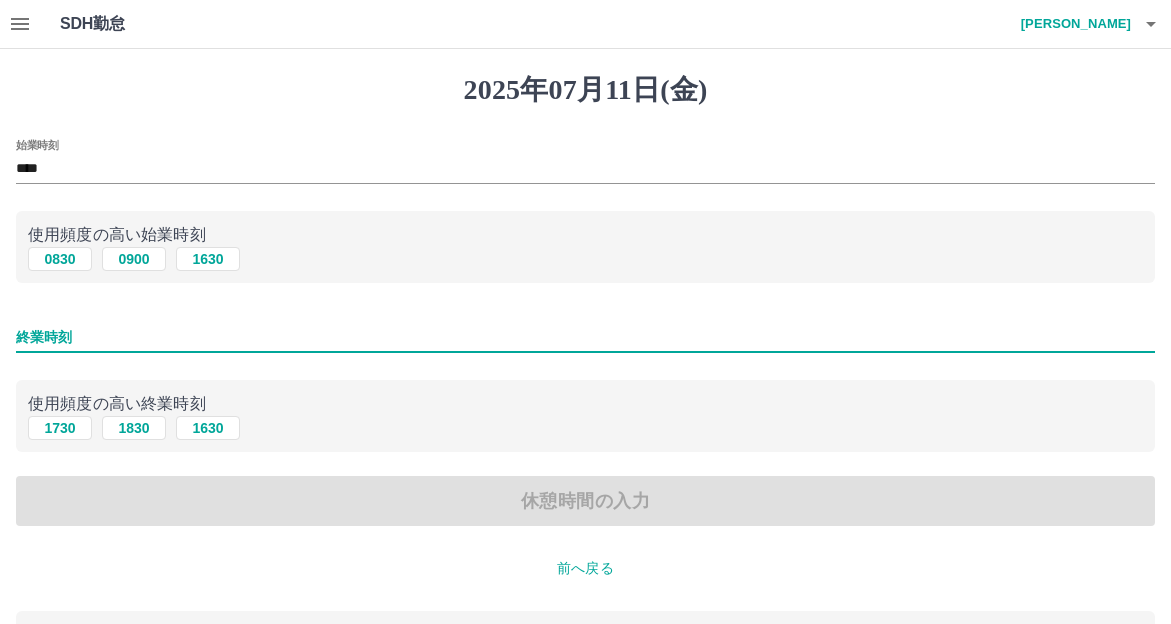 type on "****" 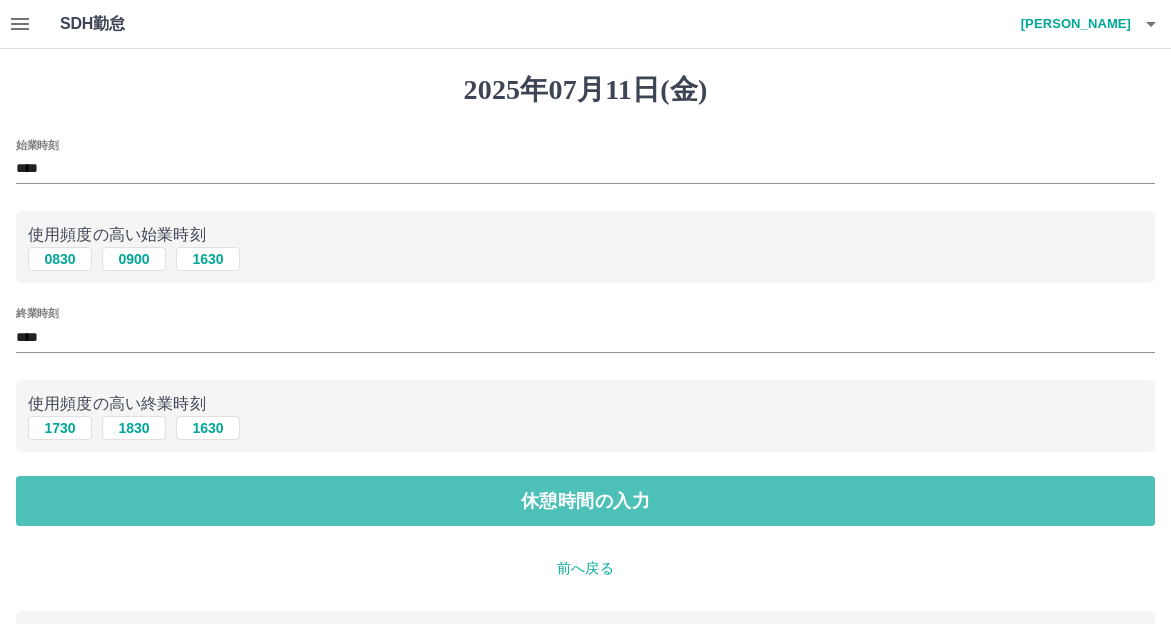 drag, startPoint x: 180, startPoint y: 491, endPoint x: 161, endPoint y: 457, distance: 38.948685 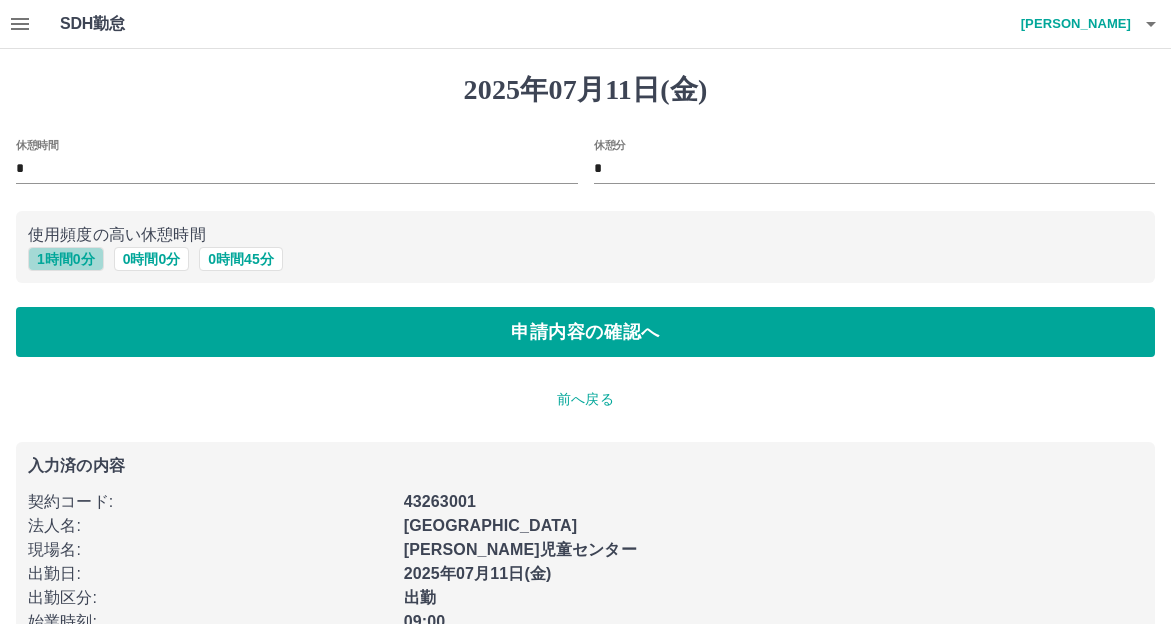 drag, startPoint x: 77, startPoint y: 257, endPoint x: 269, endPoint y: 332, distance: 206.1286 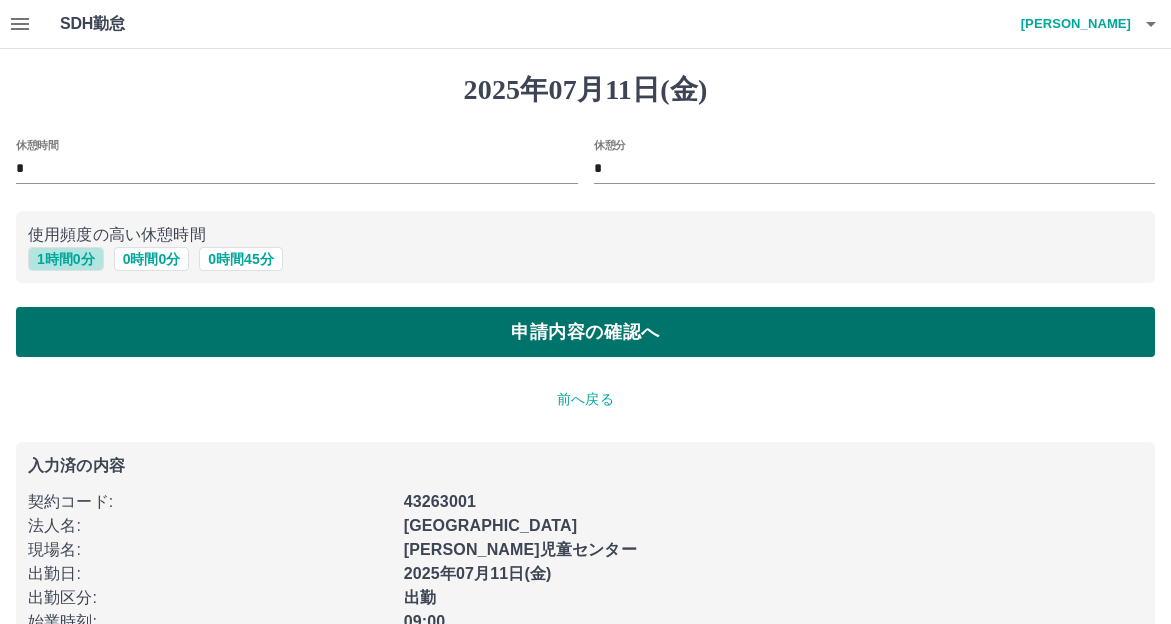 click on "1 時間 0 分" at bounding box center [66, 259] 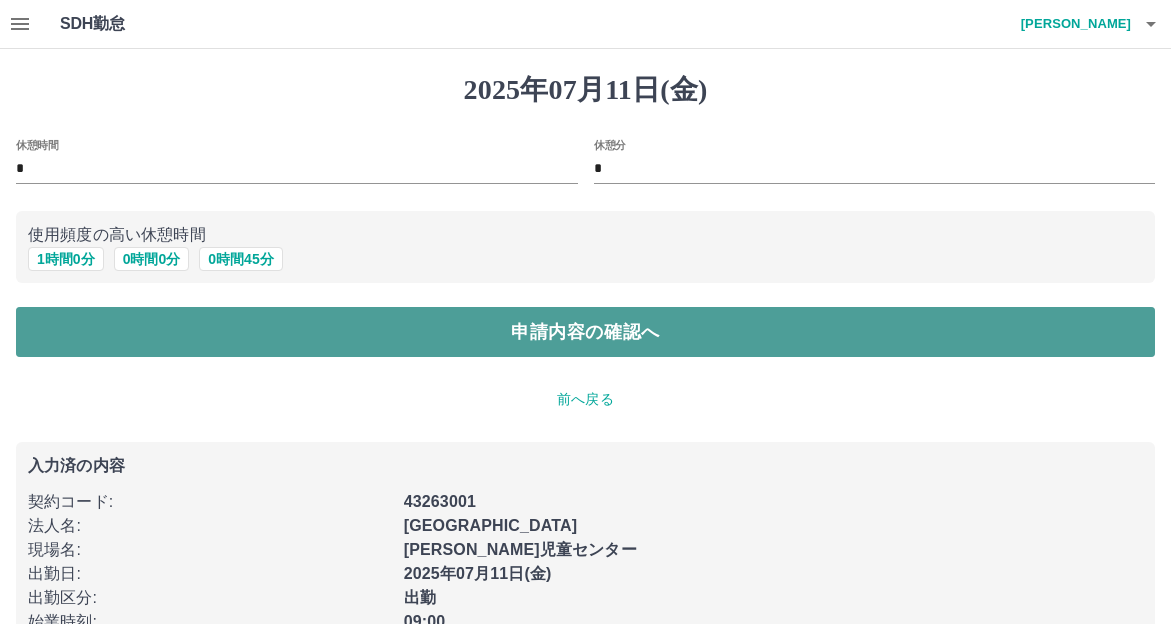 click on "申請内容の確認へ" at bounding box center (585, 332) 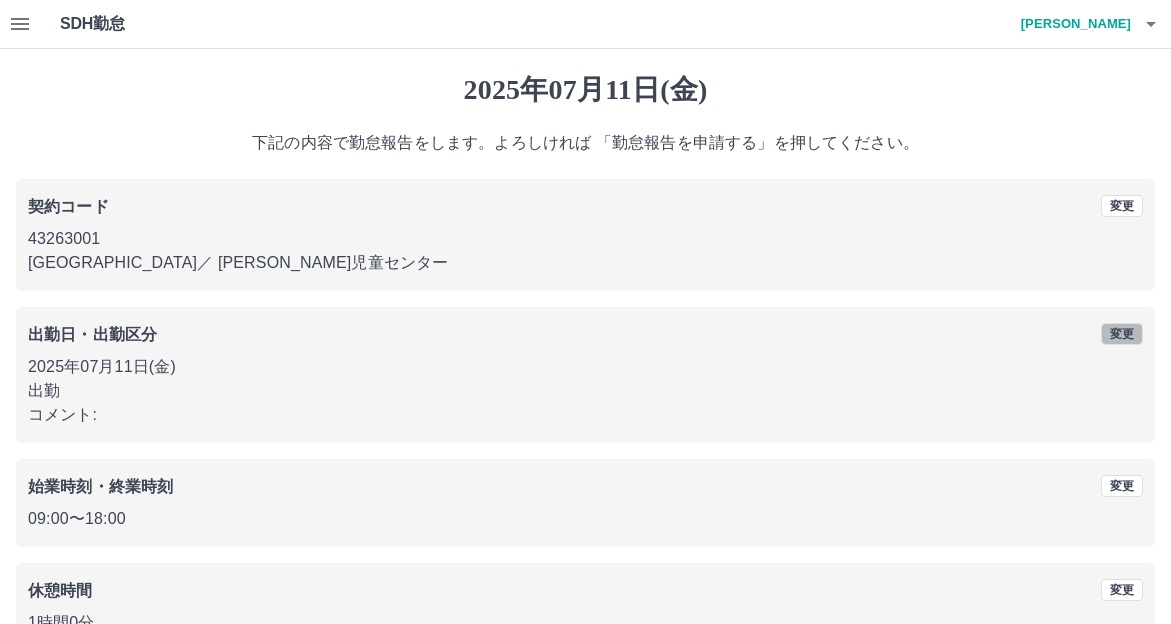 click on "変更" at bounding box center (1122, 334) 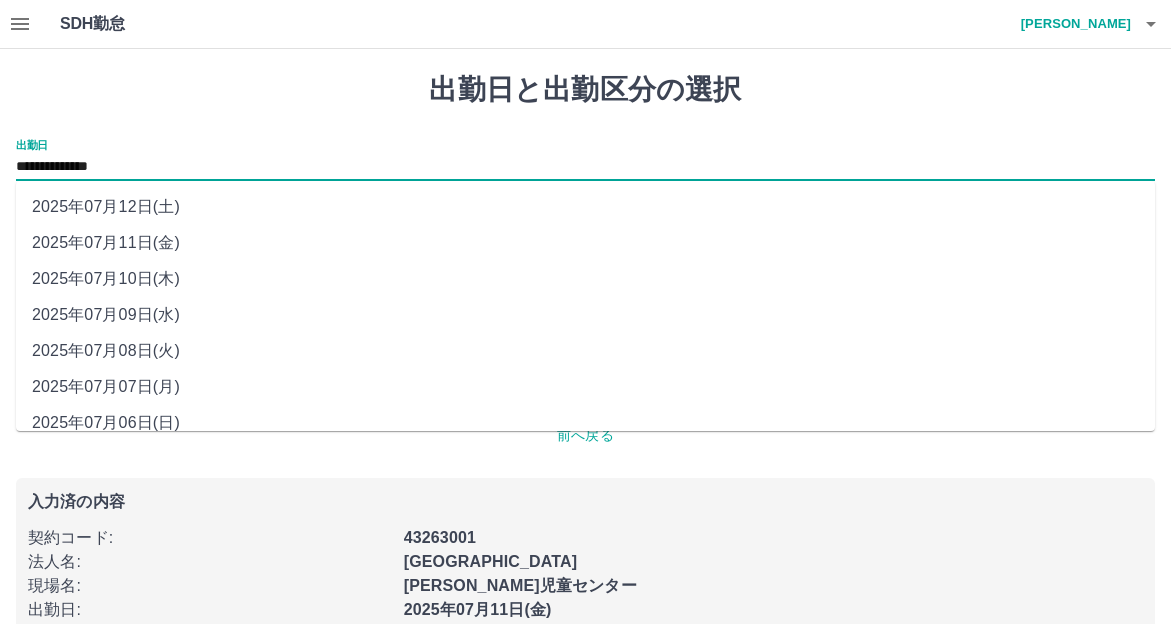 click on "**********" at bounding box center [585, 167] 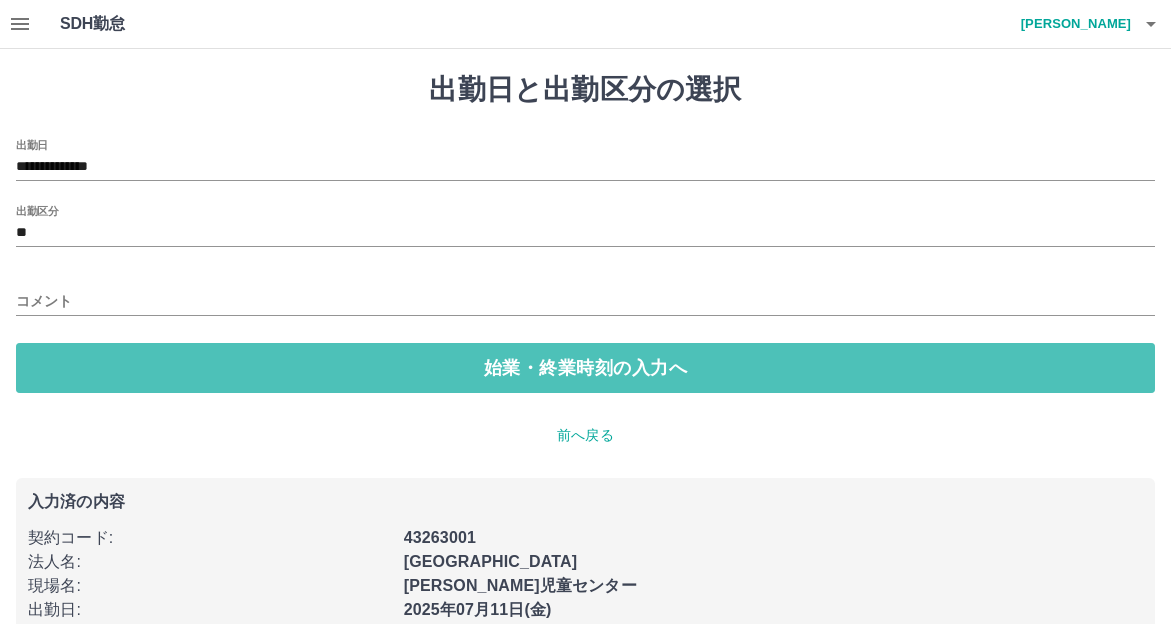 drag, startPoint x: 529, startPoint y: 373, endPoint x: 420, endPoint y: 365, distance: 109.29318 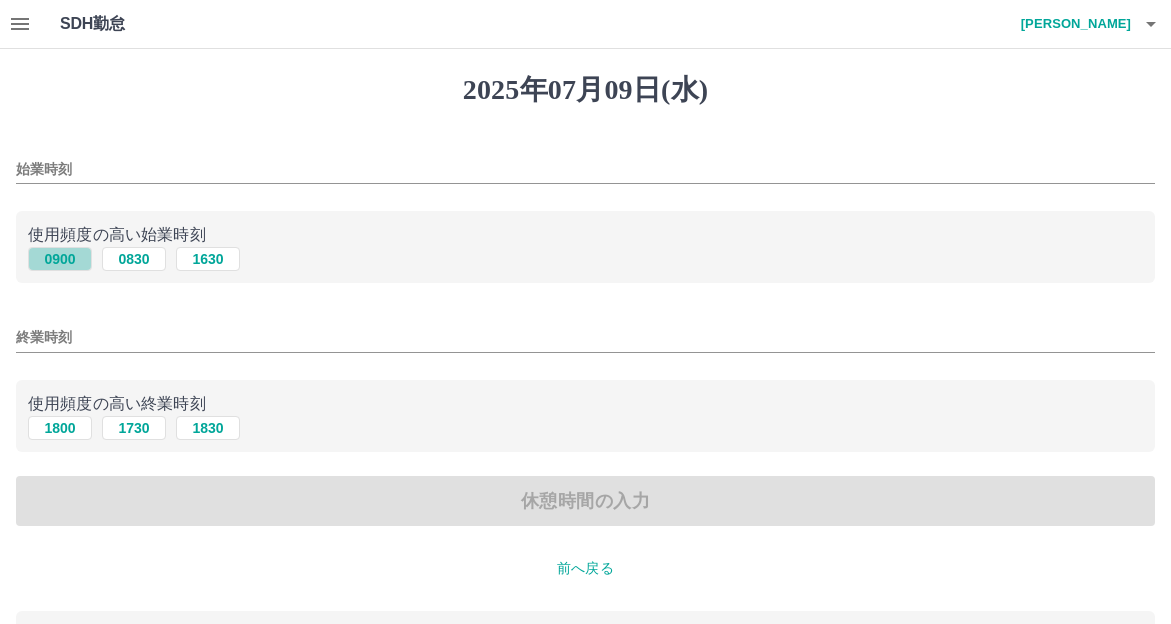 click on "0900" at bounding box center (60, 259) 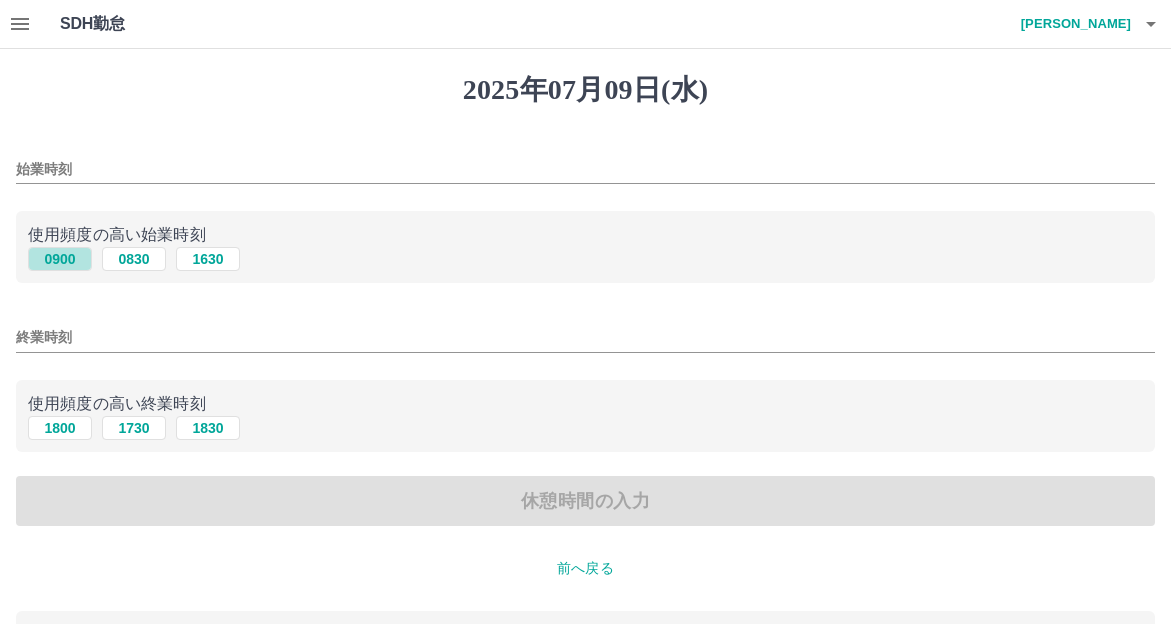 type on "****" 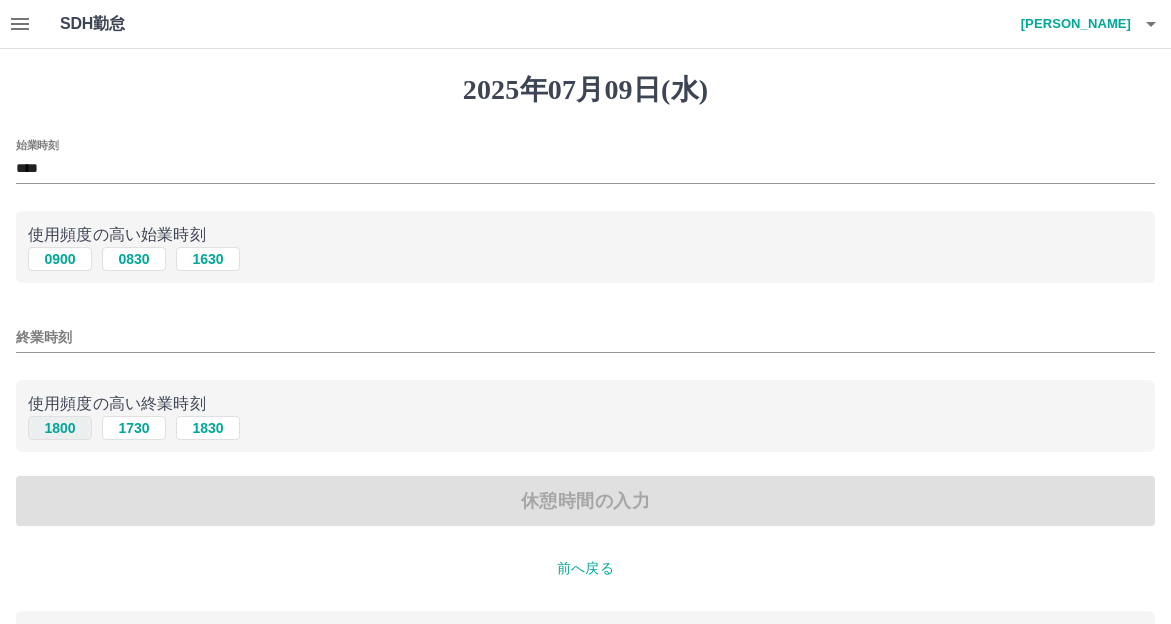 click on "1800" at bounding box center [60, 428] 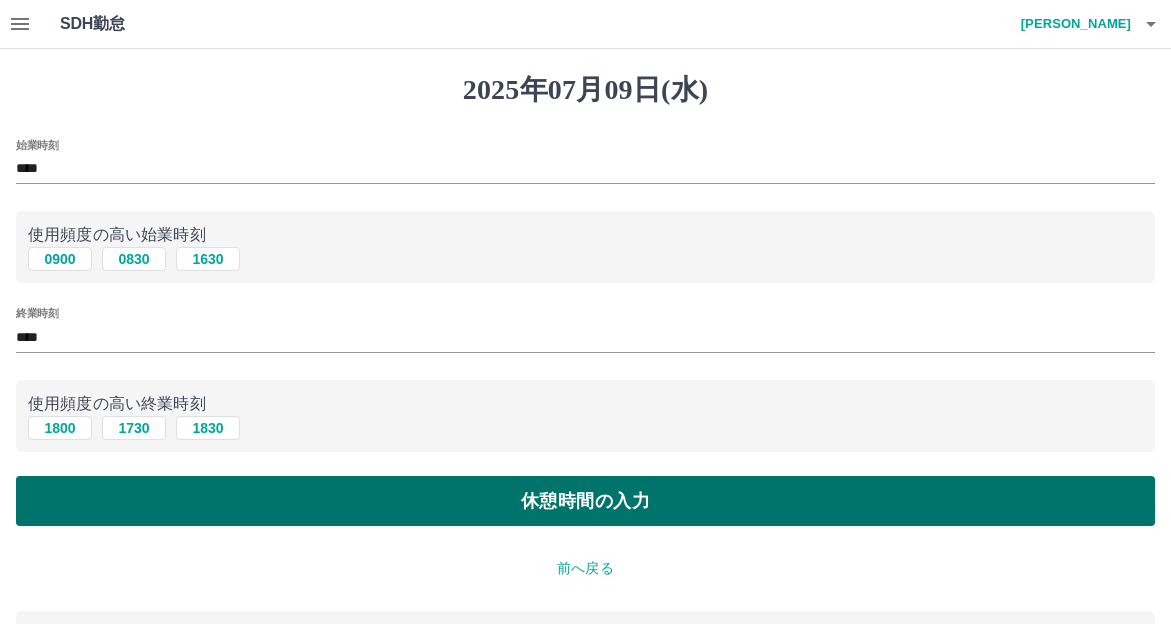 click on "休憩時間の入力" at bounding box center [585, 501] 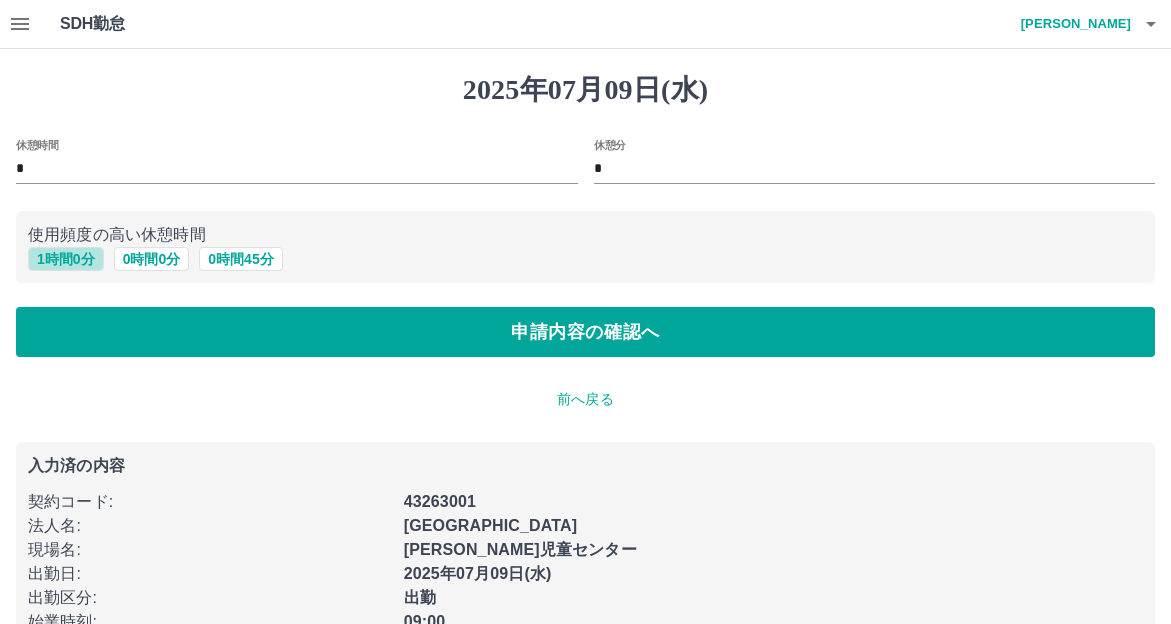 drag, startPoint x: 74, startPoint y: 258, endPoint x: 195, endPoint y: 298, distance: 127.440186 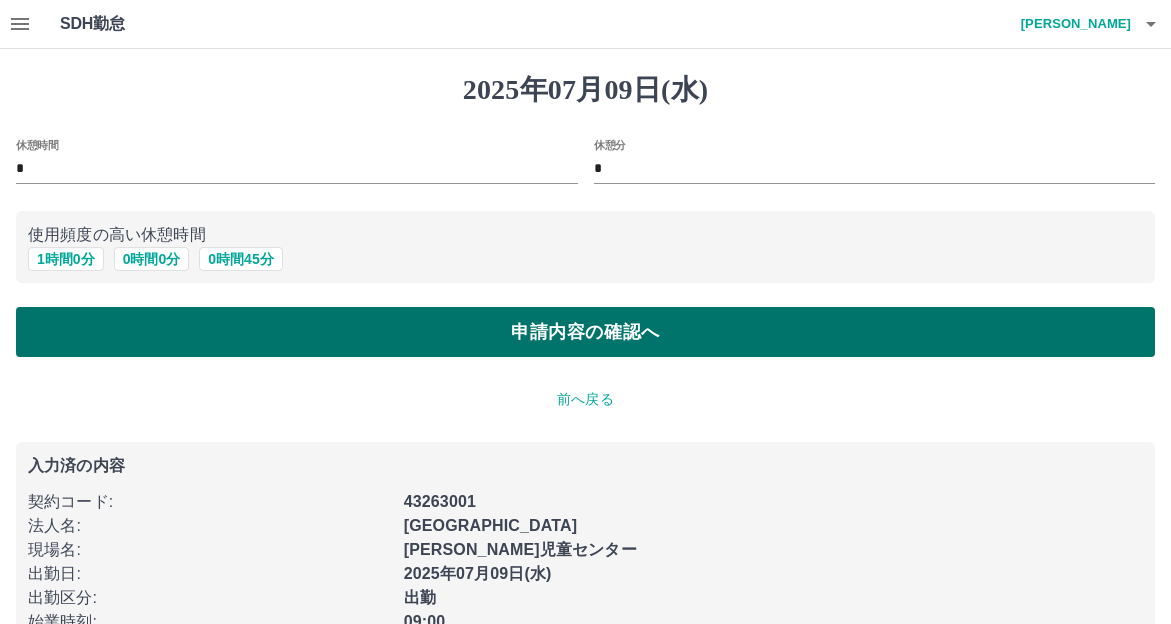 click on "申請内容の確認へ" at bounding box center [585, 332] 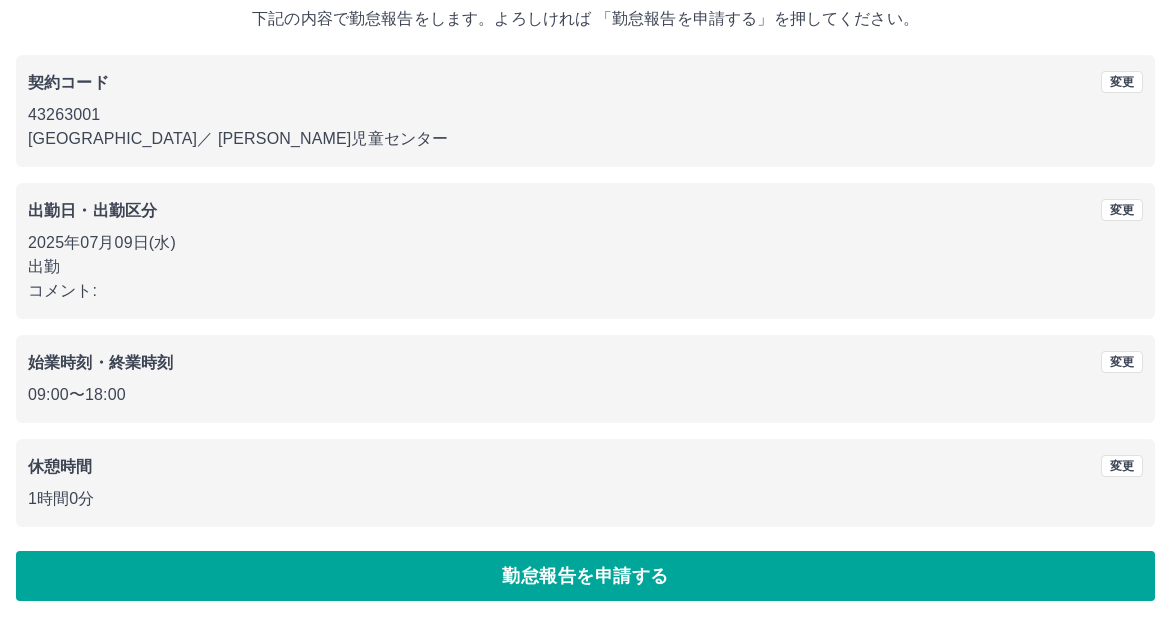 scroll, scrollTop: 125, scrollLeft: 0, axis: vertical 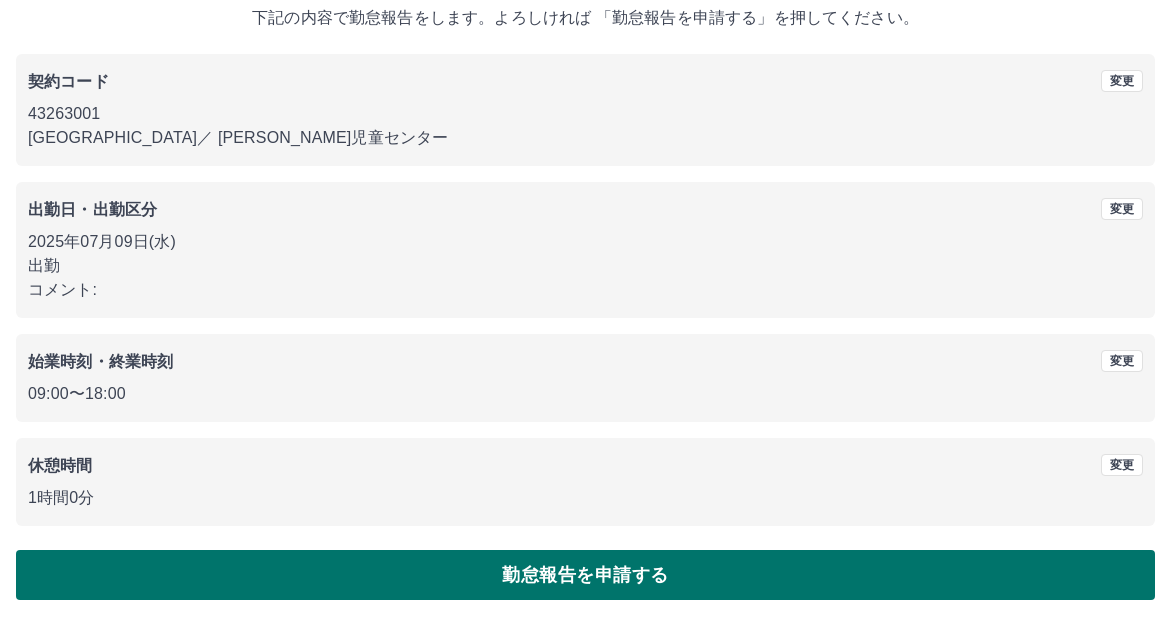 click on "勤怠報告を申請する" at bounding box center (585, 575) 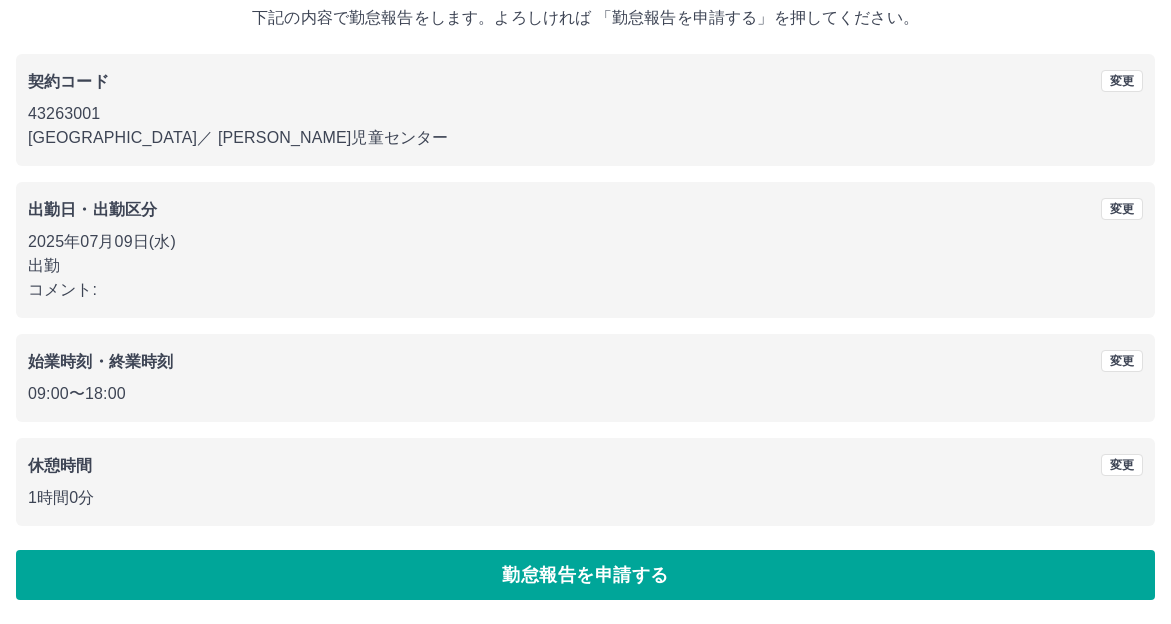 scroll, scrollTop: 0, scrollLeft: 0, axis: both 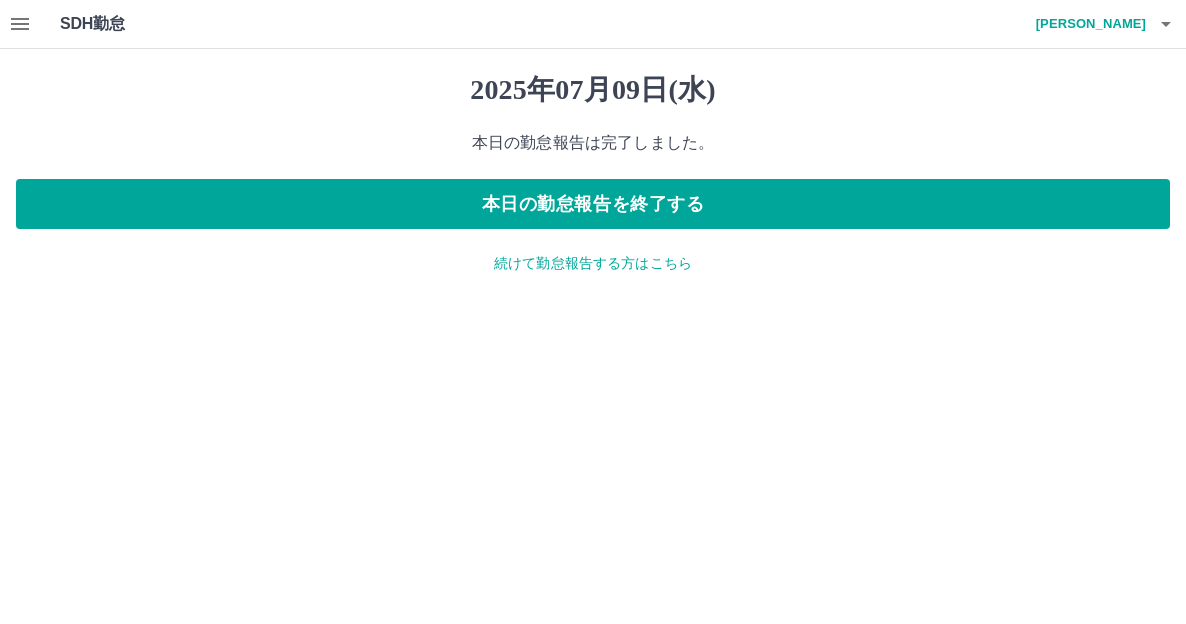 click on "[DATE] 本日の勤怠報告は完了しました。 本日の勤怠報告を終了する 続けて勤怠報告する方はこちら" at bounding box center [593, 173] 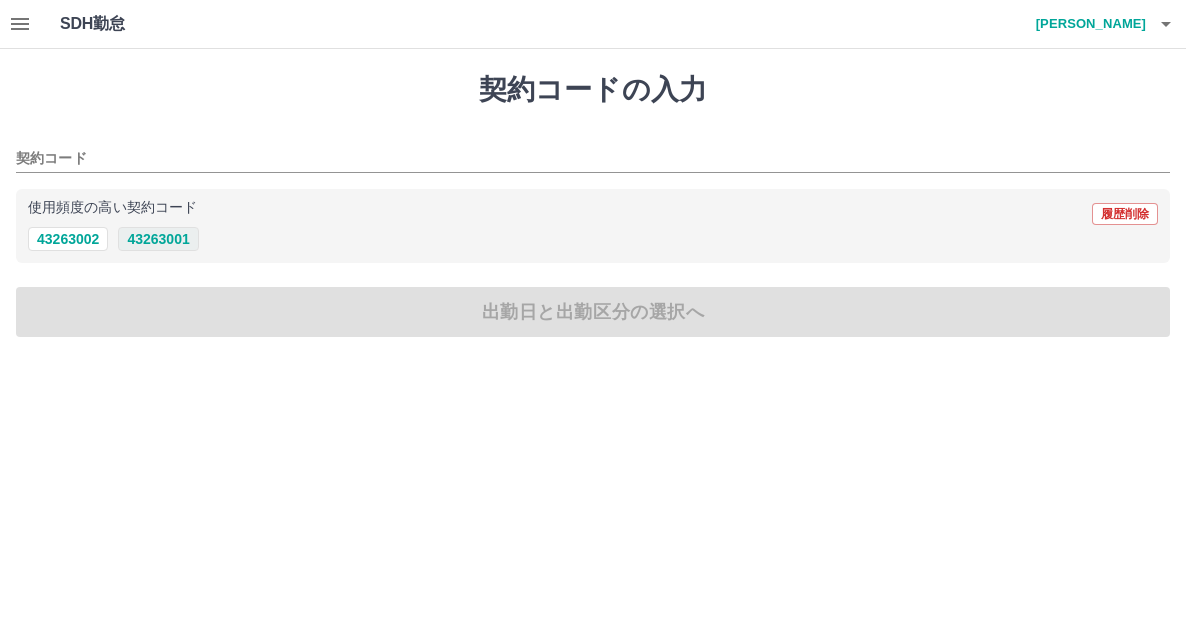click on "43263001" at bounding box center (158, 239) 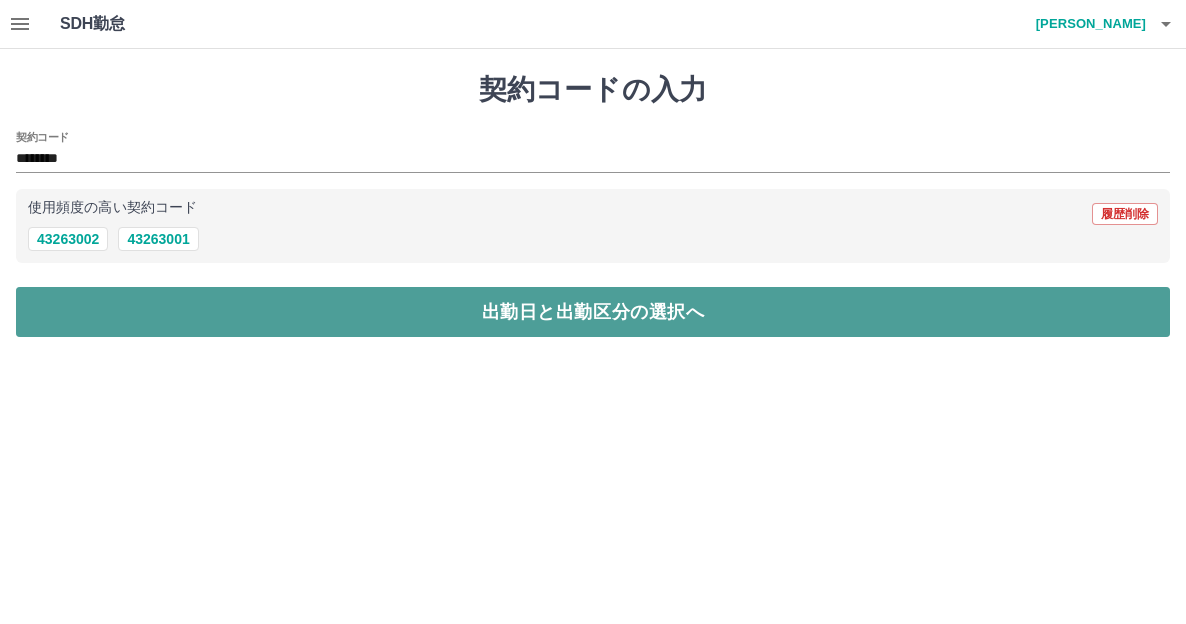 click on "出勤日と出勤区分の選択へ" at bounding box center [593, 312] 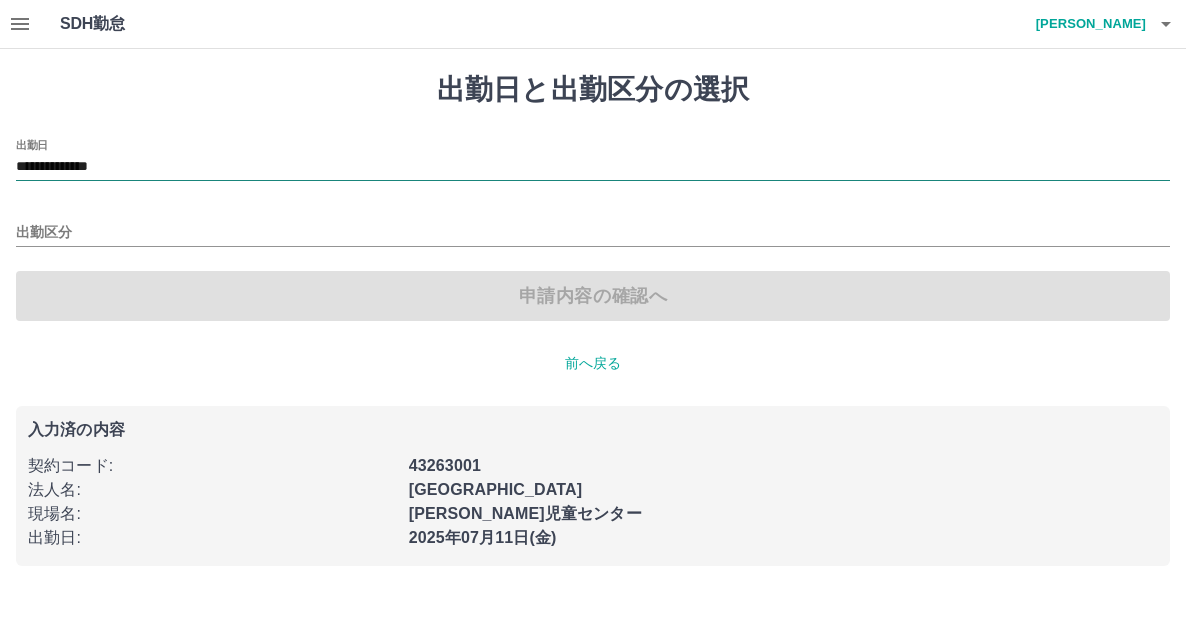 click on "**********" at bounding box center [593, 167] 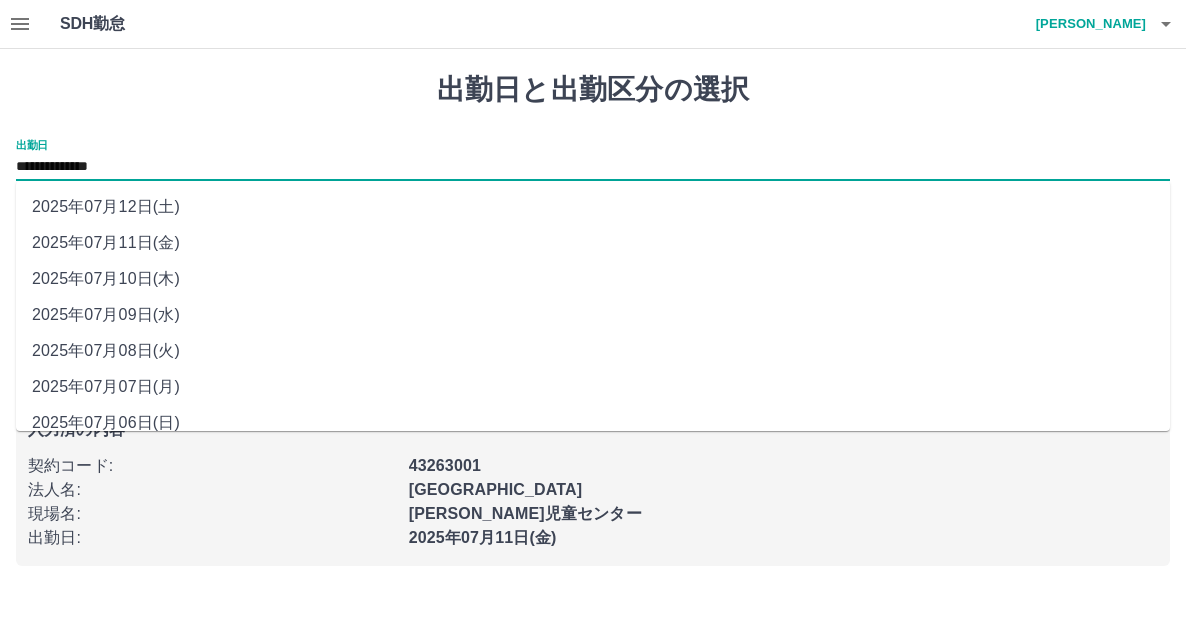 drag, startPoint x: 115, startPoint y: 167, endPoint x: 118, endPoint y: 274, distance: 107.042046 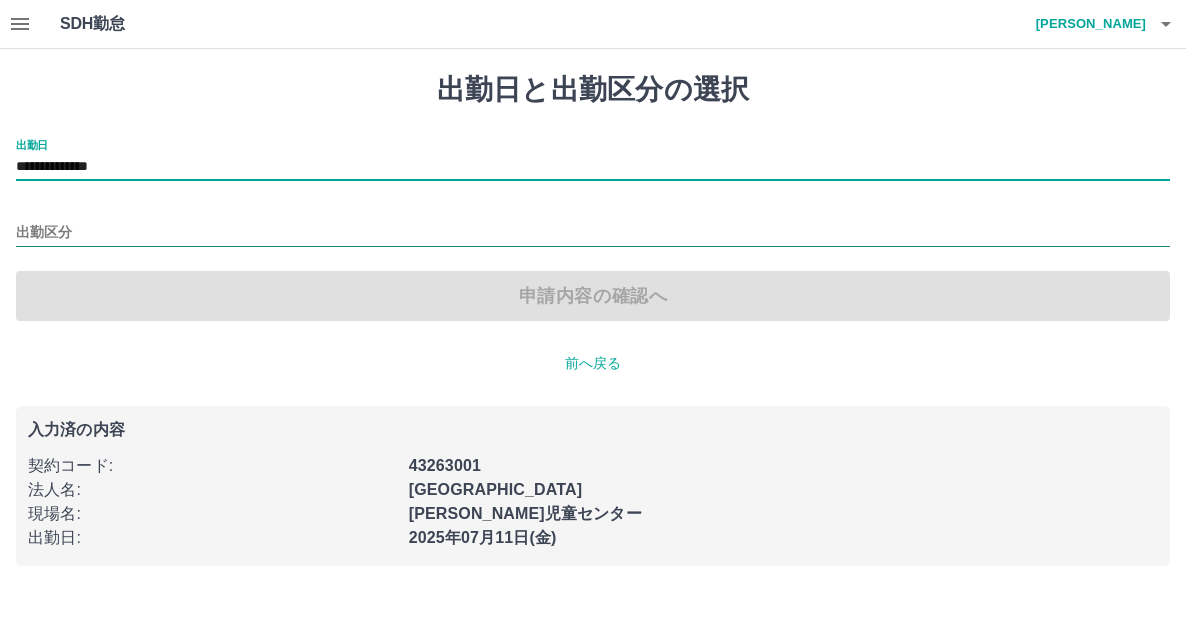 click on "出勤区分" at bounding box center (593, 233) 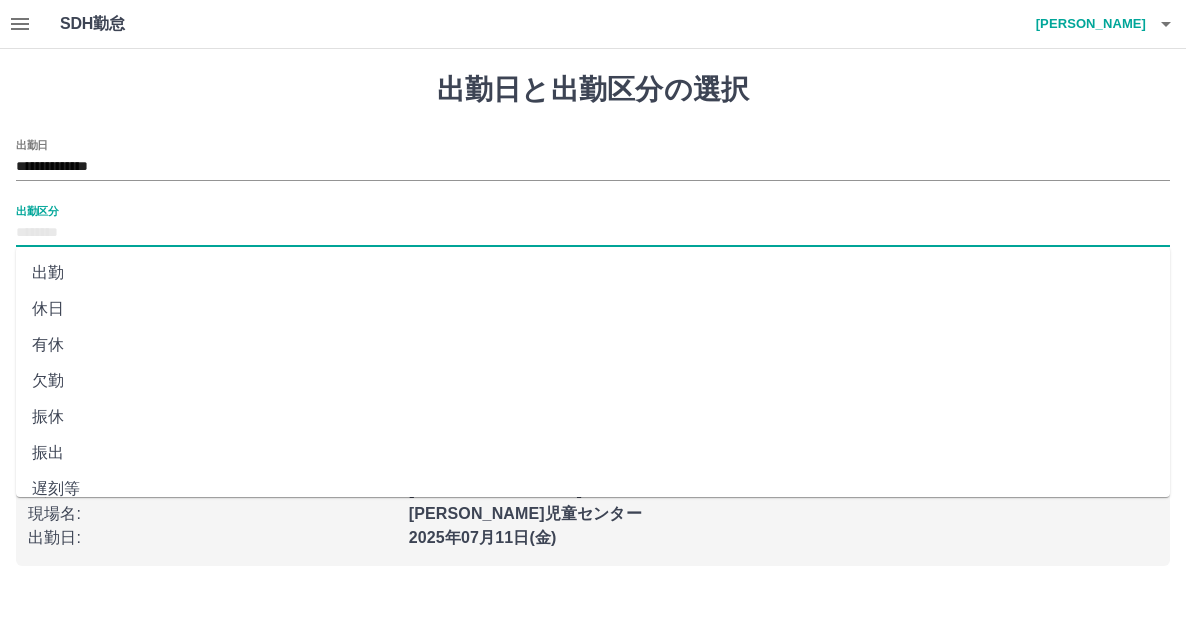 click on "休日" at bounding box center (593, 309) 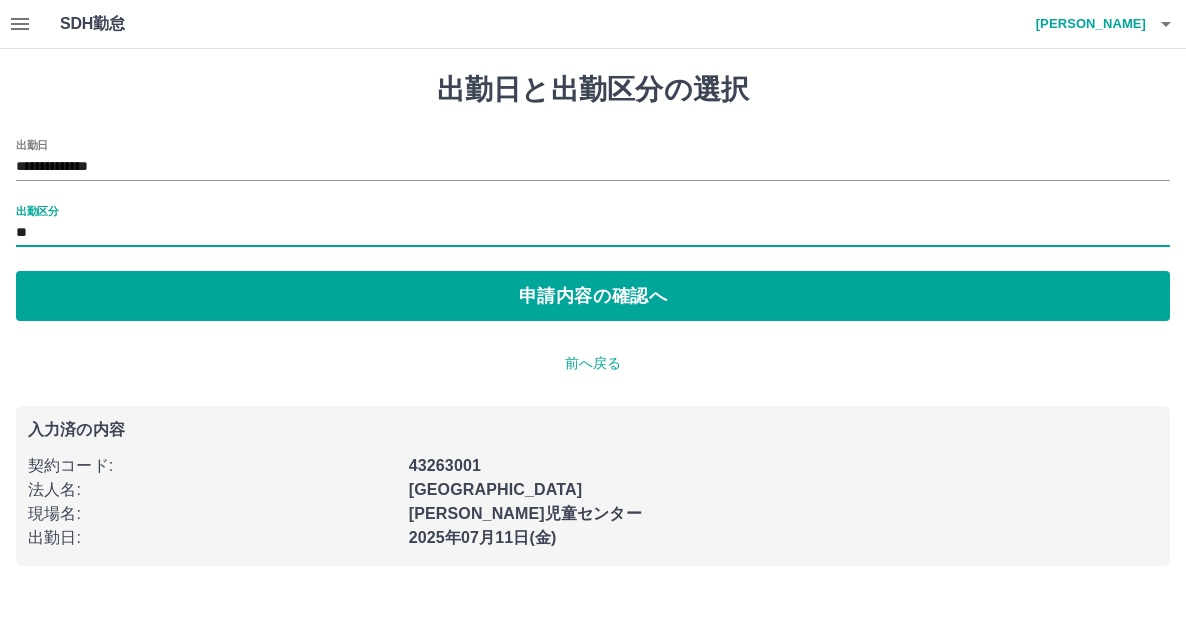 click on "**" at bounding box center (593, 233) 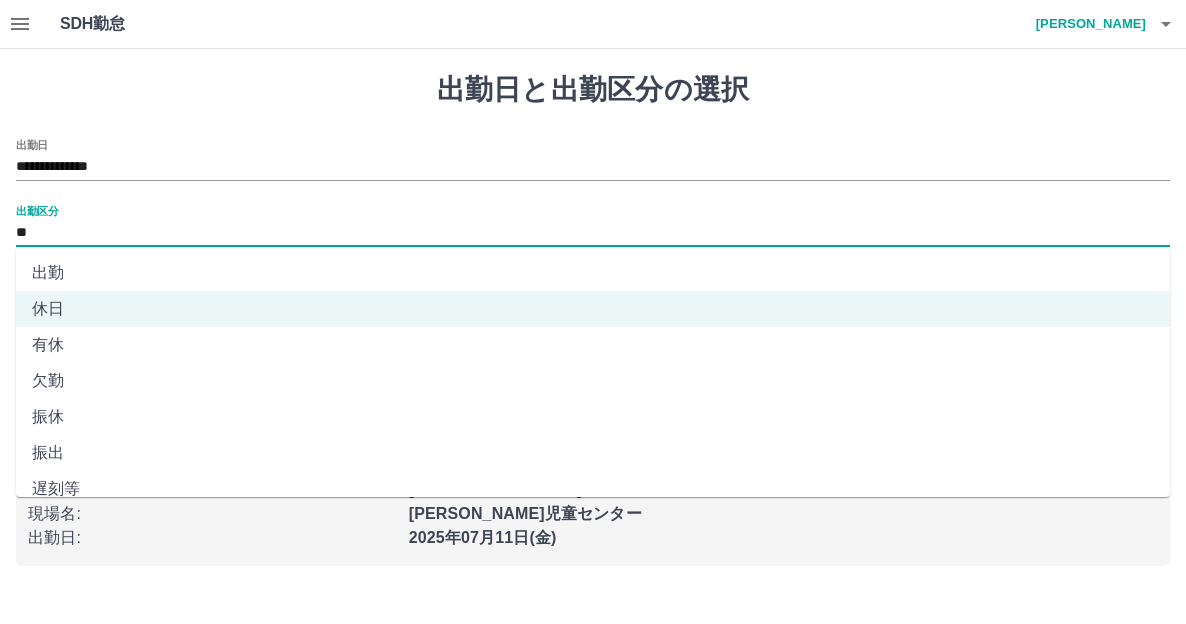 click on "出勤" at bounding box center [593, 273] 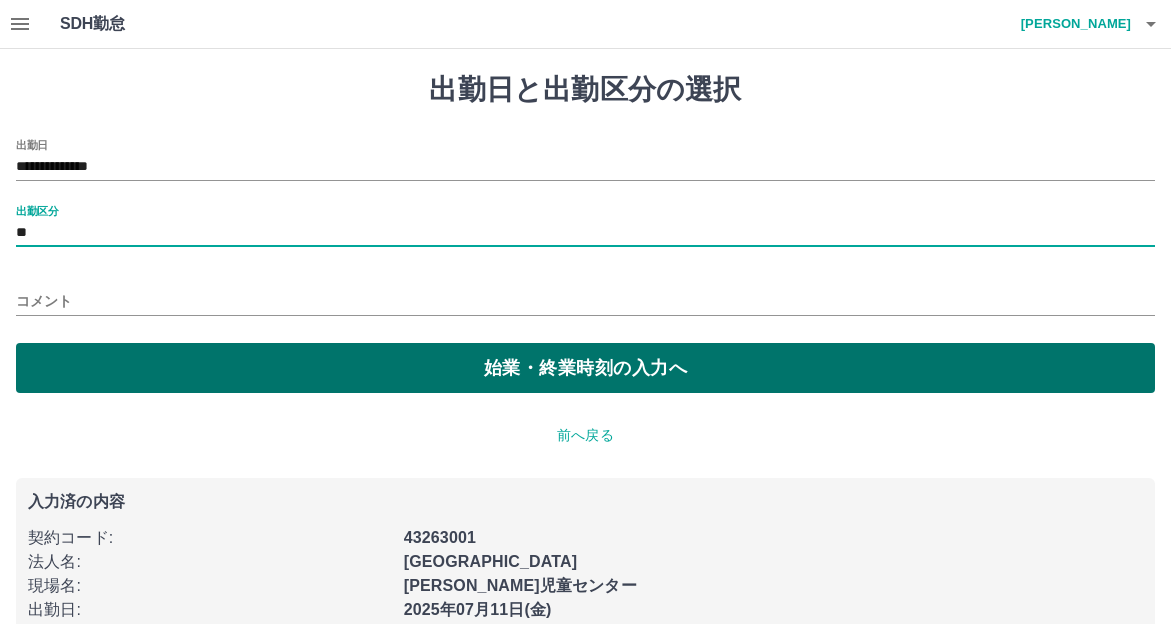 click on "始業・終業時刻の入力へ" at bounding box center (585, 368) 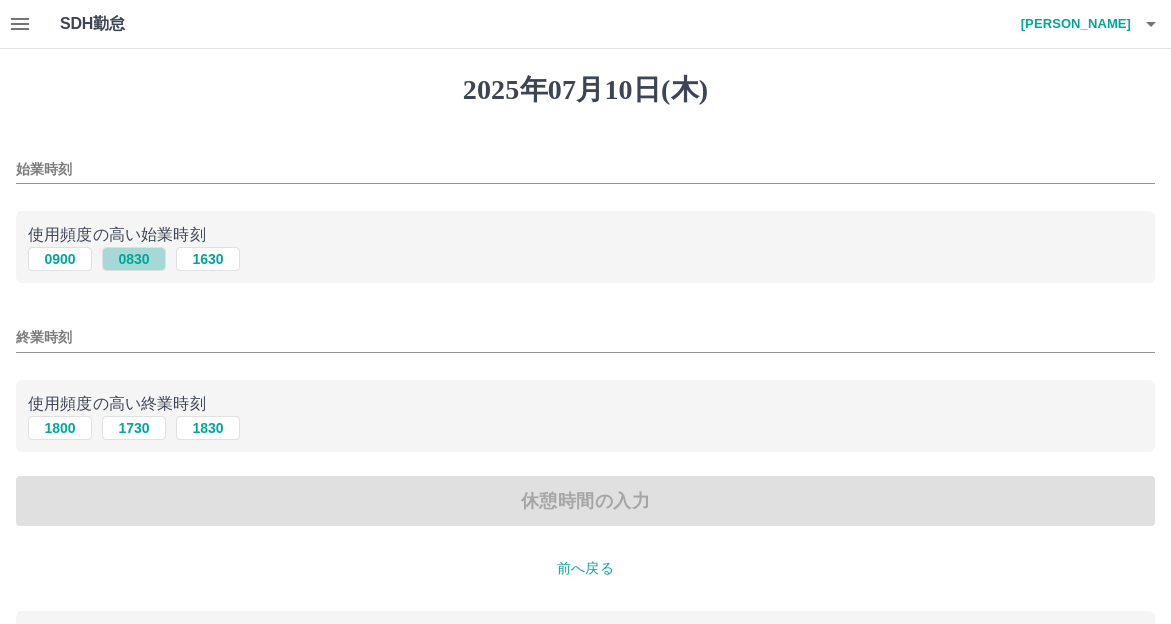 click on "0830" at bounding box center [134, 259] 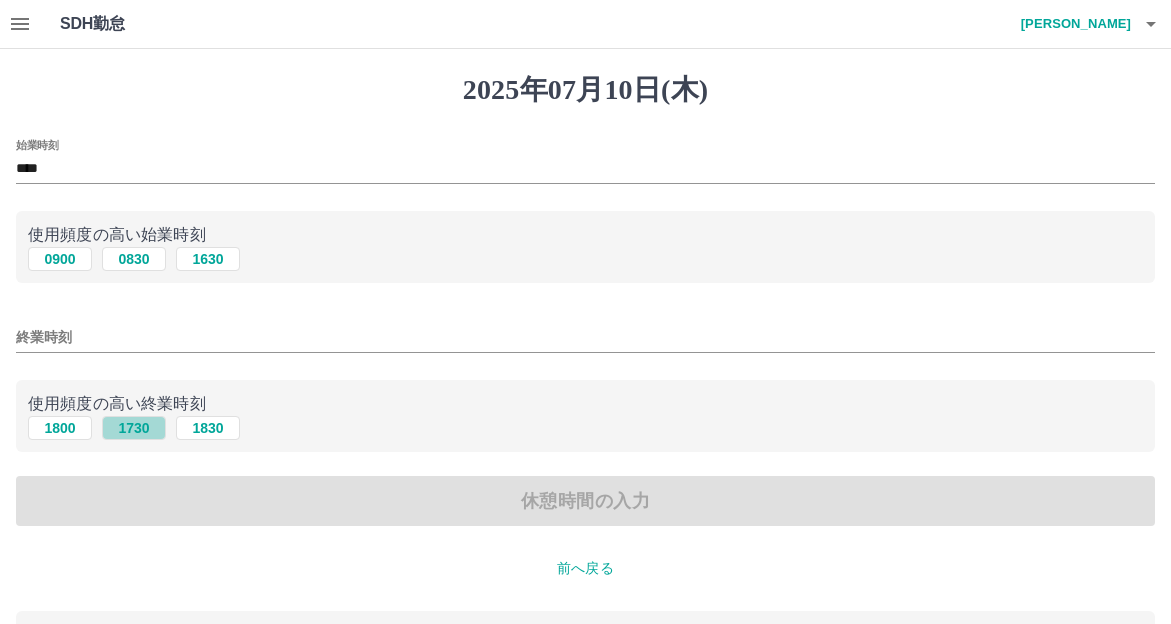 drag, startPoint x: 117, startPoint y: 428, endPoint x: 136, endPoint y: 434, distance: 19.924858 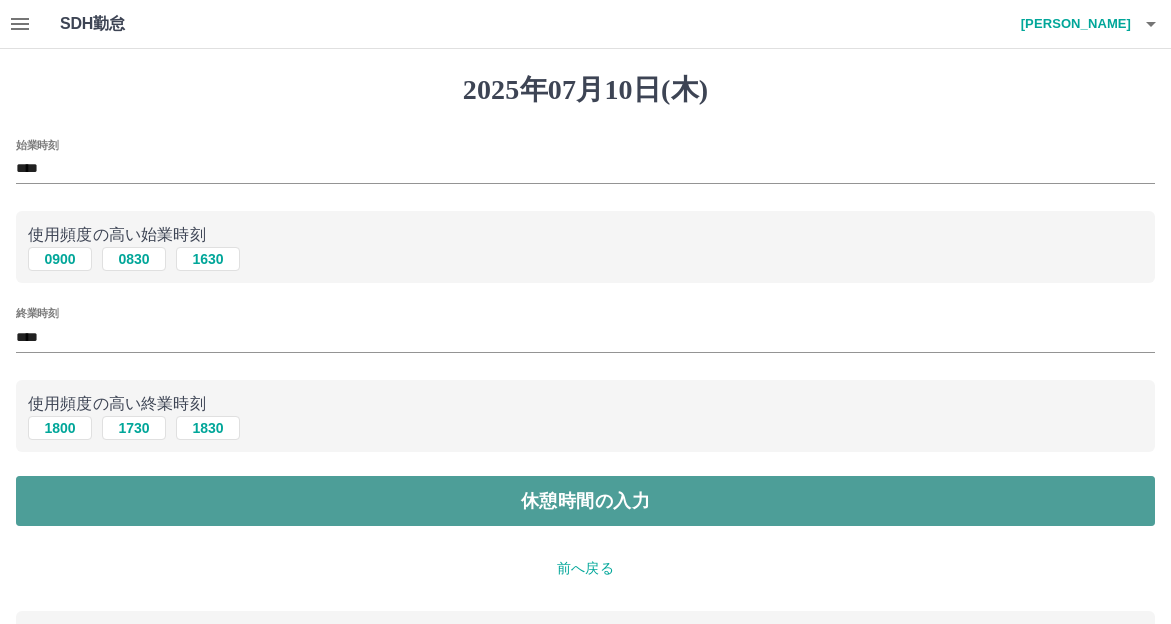 click on "休憩時間の入力" at bounding box center [585, 501] 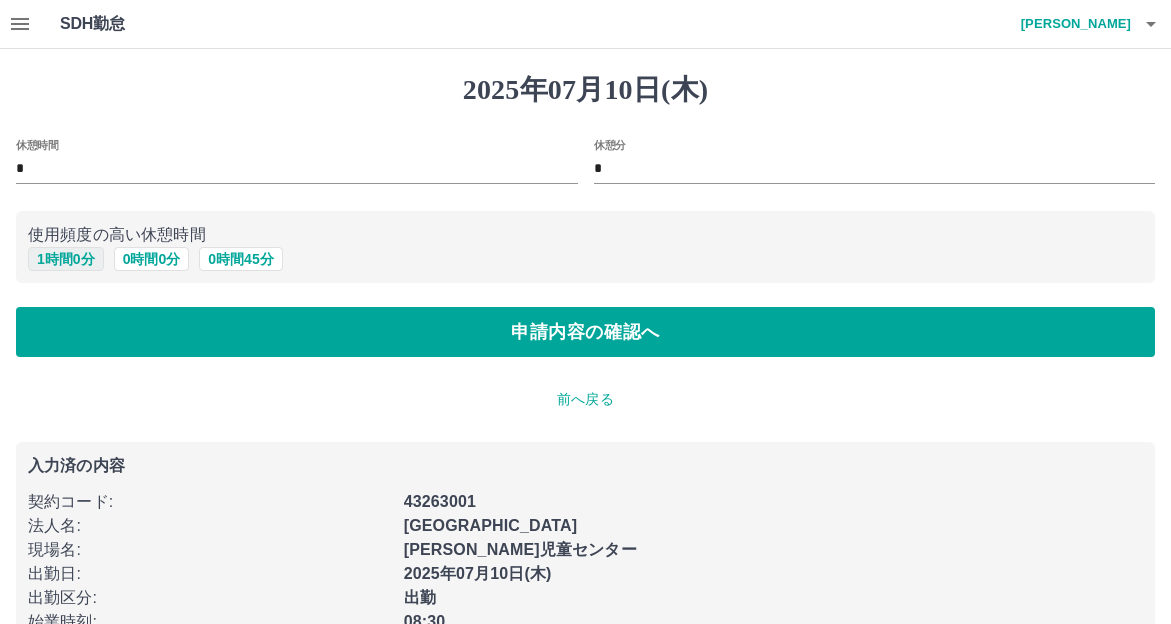 click on "1 時間 0 分" at bounding box center (66, 259) 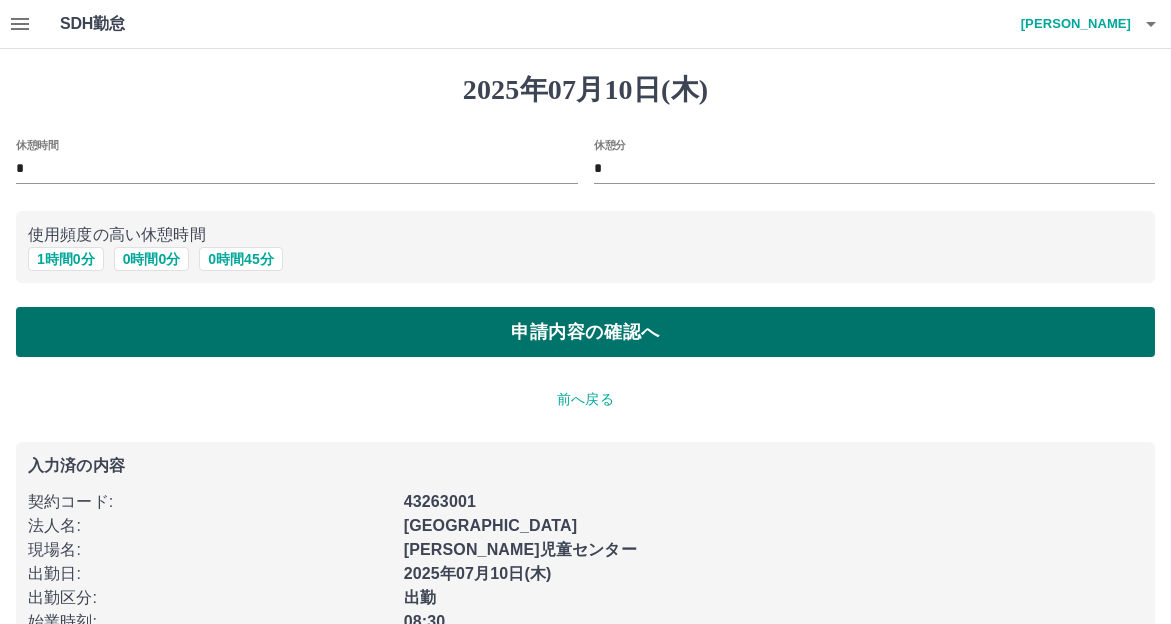 click on "申請内容の確認へ" at bounding box center [585, 332] 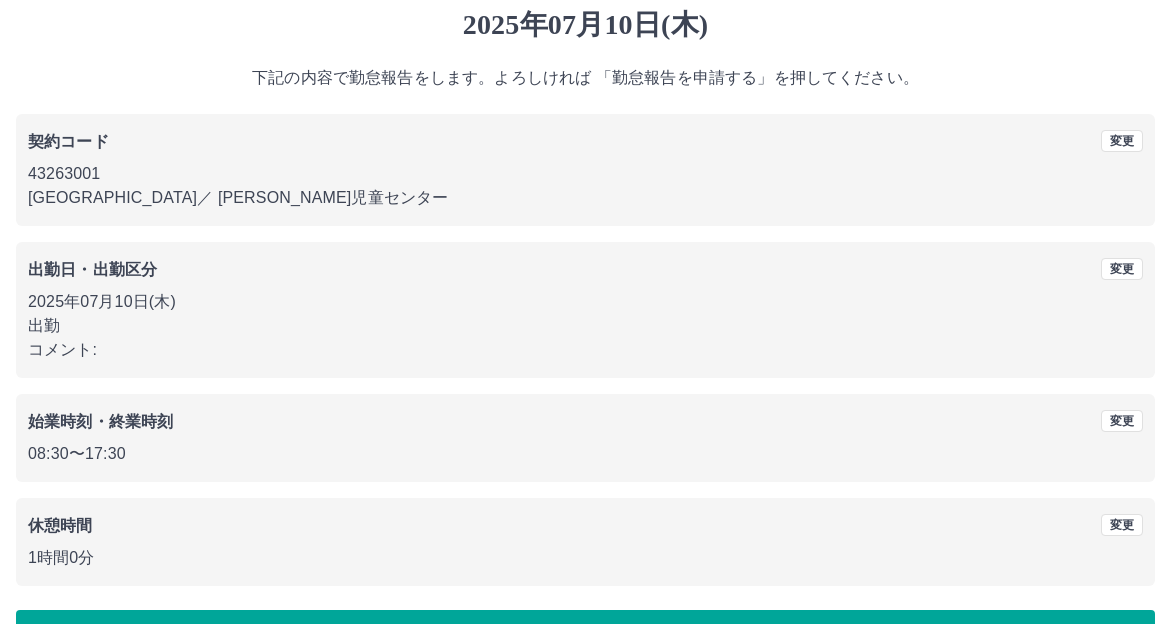 scroll, scrollTop: 125, scrollLeft: 0, axis: vertical 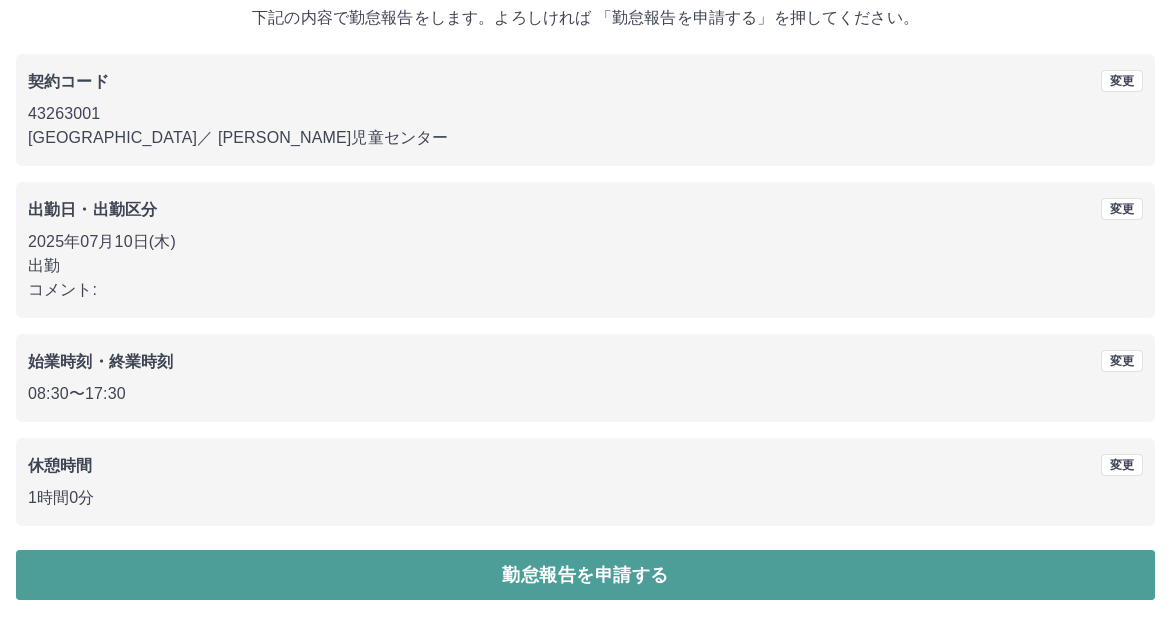 click on "勤怠報告を申請する" at bounding box center [585, 575] 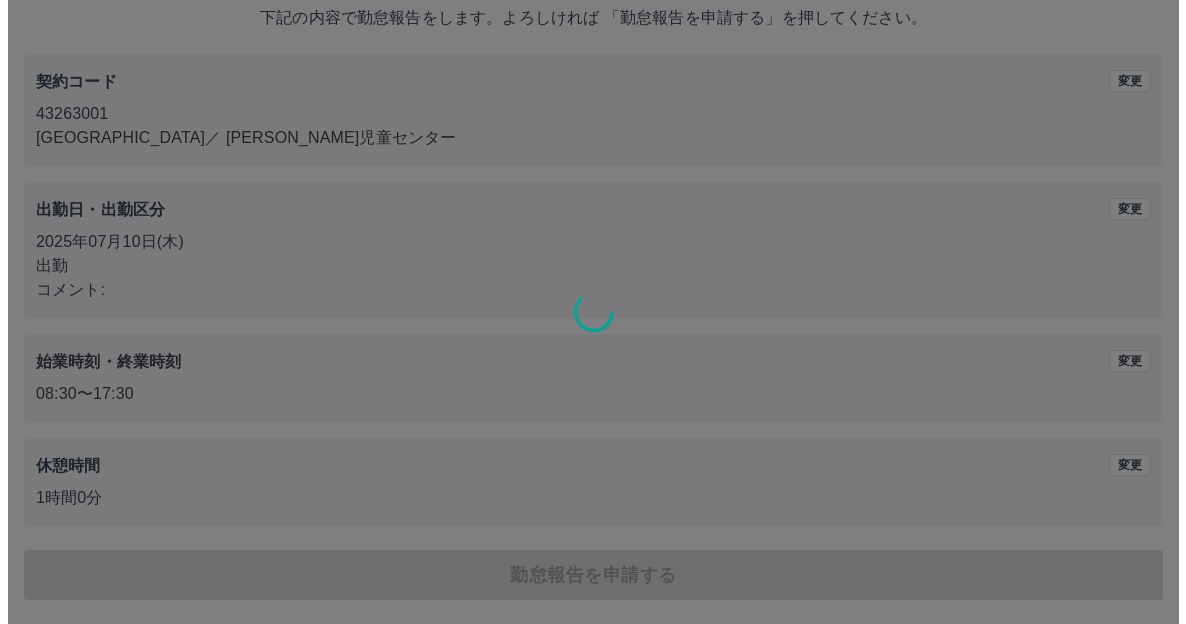 scroll, scrollTop: 0, scrollLeft: 0, axis: both 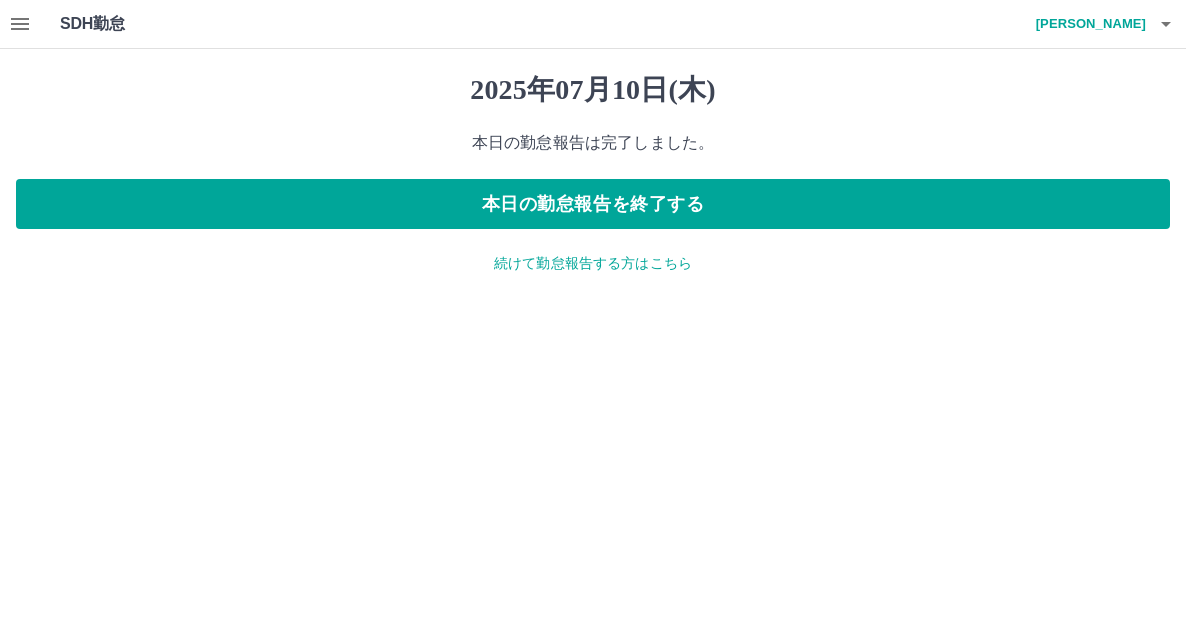 click on "続けて勤怠報告する方はこちら" at bounding box center (593, 263) 